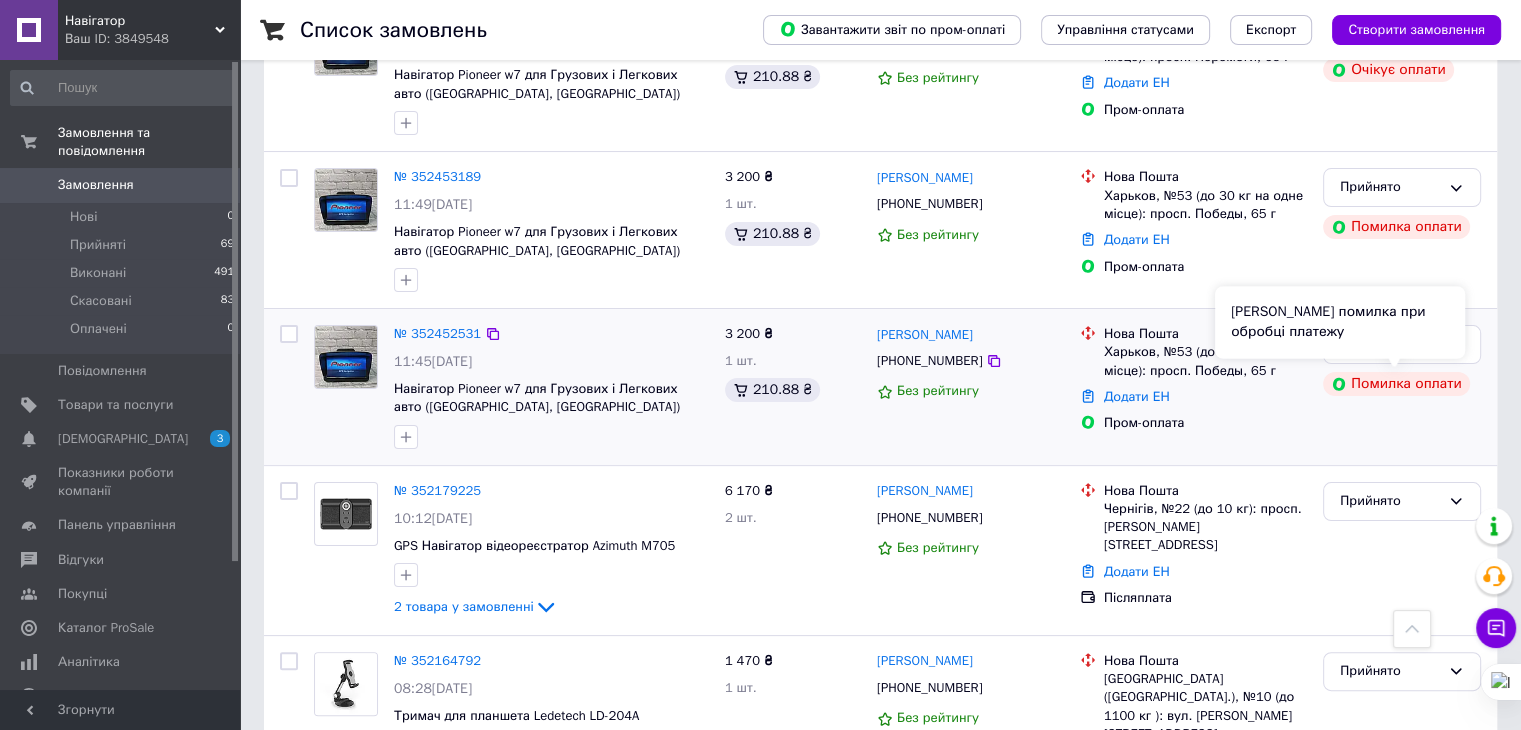 scroll, scrollTop: 200, scrollLeft: 0, axis: vertical 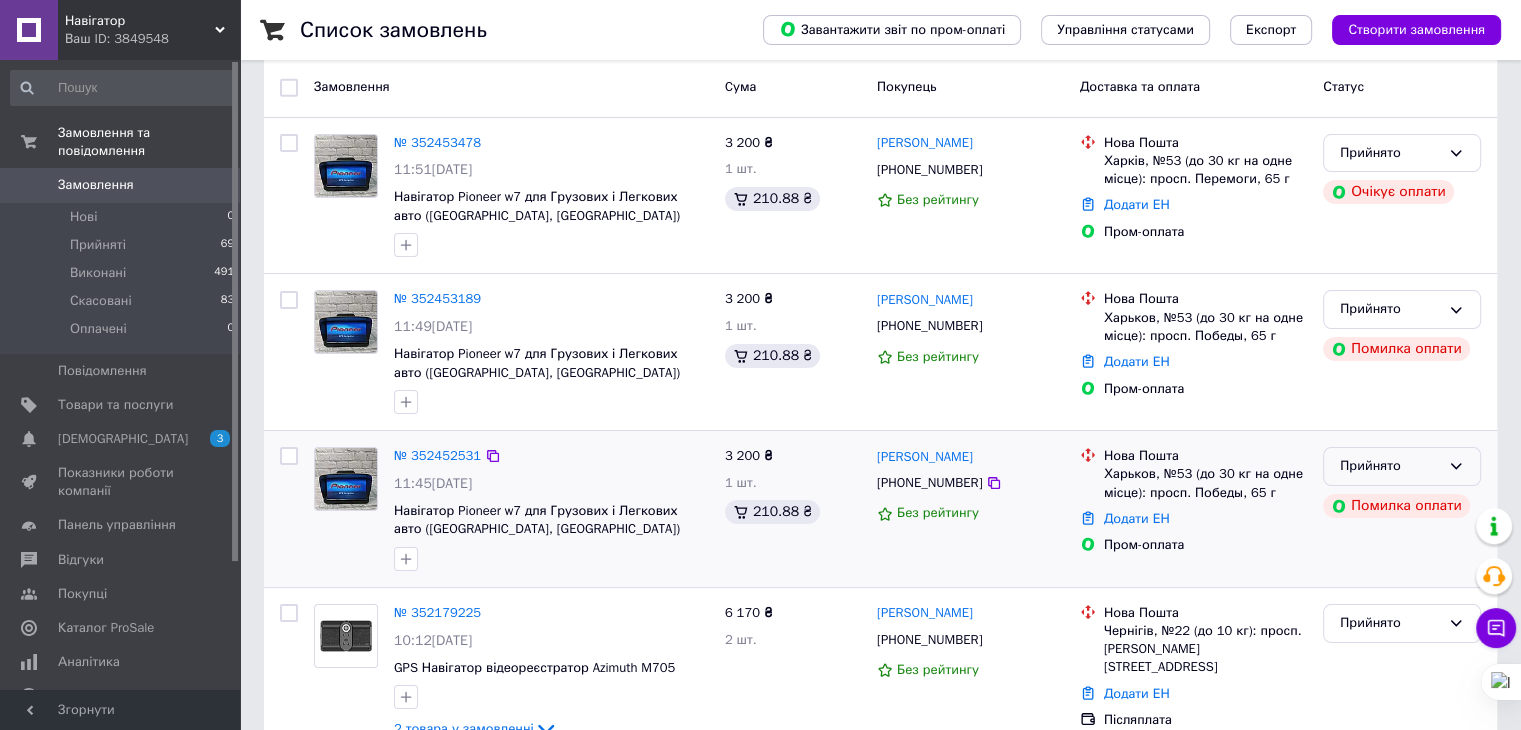 click on "Прийнято" at bounding box center [1390, 466] 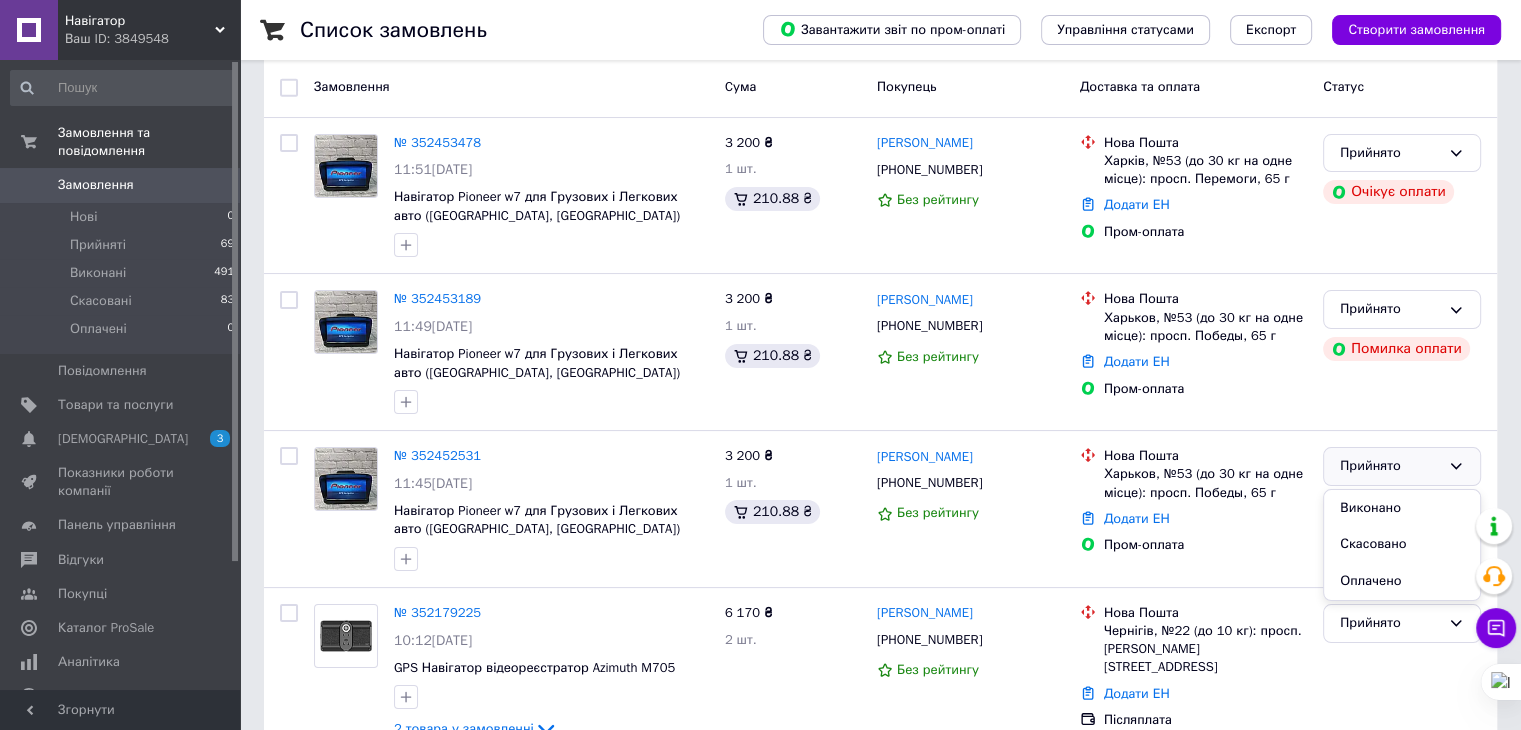 click on "Список замовлень   Завантажити звіт по пром-оплаті Управління статусами Експорт Створити замовлення -618.55 ₴ реальних коштів на балансі Через 4 дні товари стануть неактивні Поповніть Баланс ,  щоб продовжити отримувати замовлення Поповнити баланс Фільтри Збережені фільтри: Усі (643) Замовлення Cума Покупець Доставка та оплата Статус № 352453478 11:51[DATE] Навігатор Pioneer w7 для Грузових і Легкових авто ([GEOGRAPHIC_DATA], [GEOGRAPHIC_DATA]) 3 200 ₴ 1 шт. 210.88 ₴ [PERSON_NAME] [PHONE_NUMBER] Без рейтингу Нова Пошта Харків, №53 (до 30 кг на одне місце): просп. Перемоги, 65 г Додати ЕН Пром-оплата 3 200 ₴" at bounding box center [880, 1694] 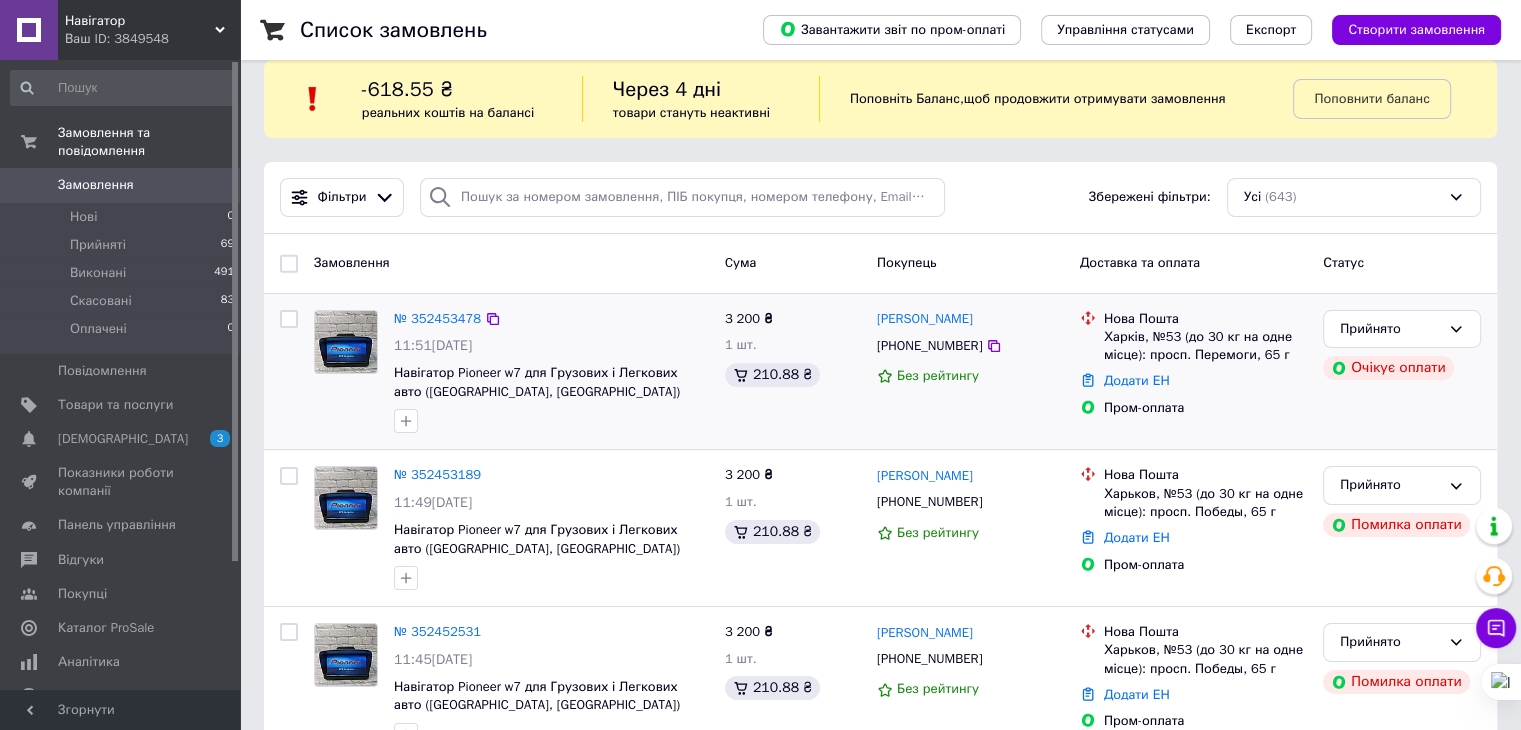 scroll, scrollTop: 0, scrollLeft: 0, axis: both 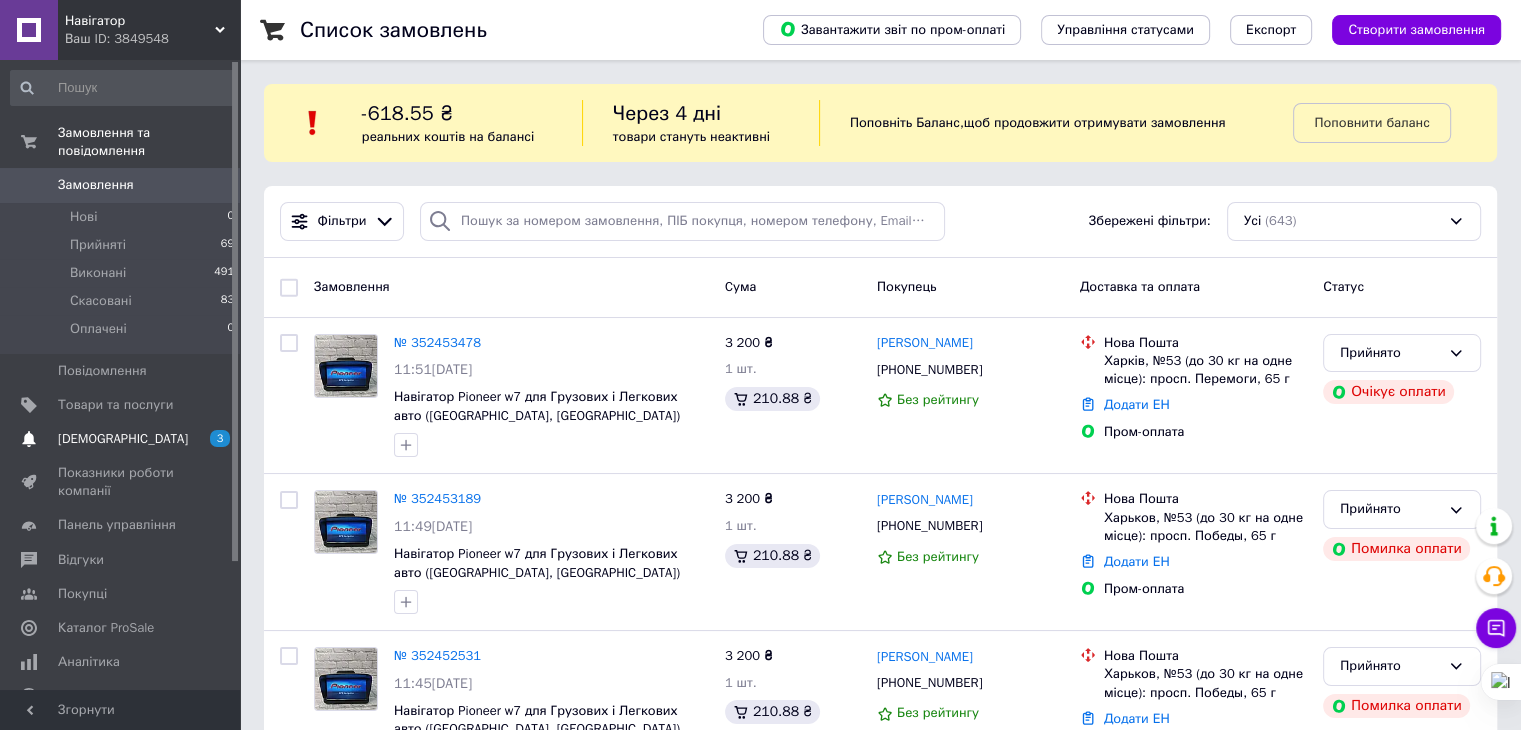 click on "[DEMOGRAPHIC_DATA]" at bounding box center [123, 439] 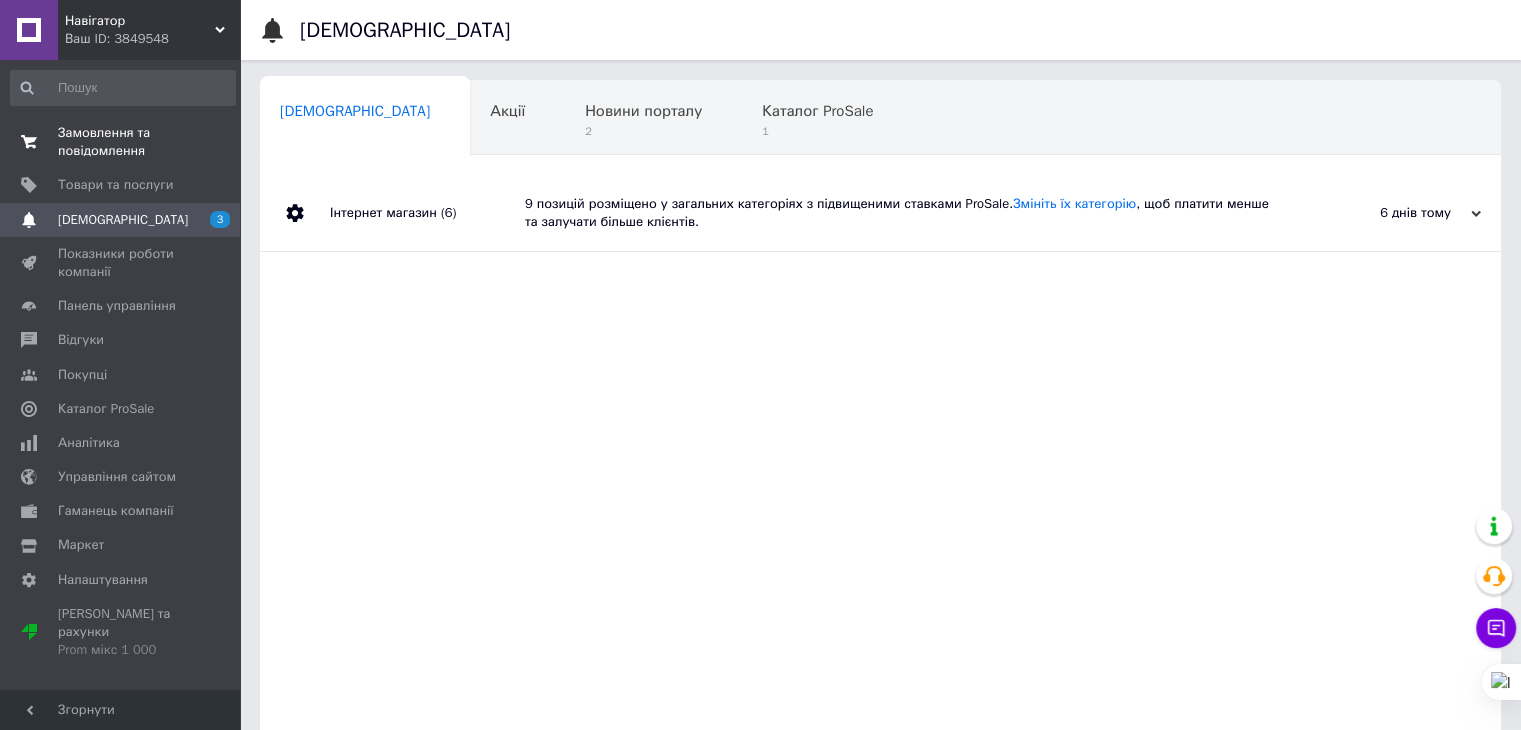 click on "Замовлення та повідомлення" at bounding box center (121, 142) 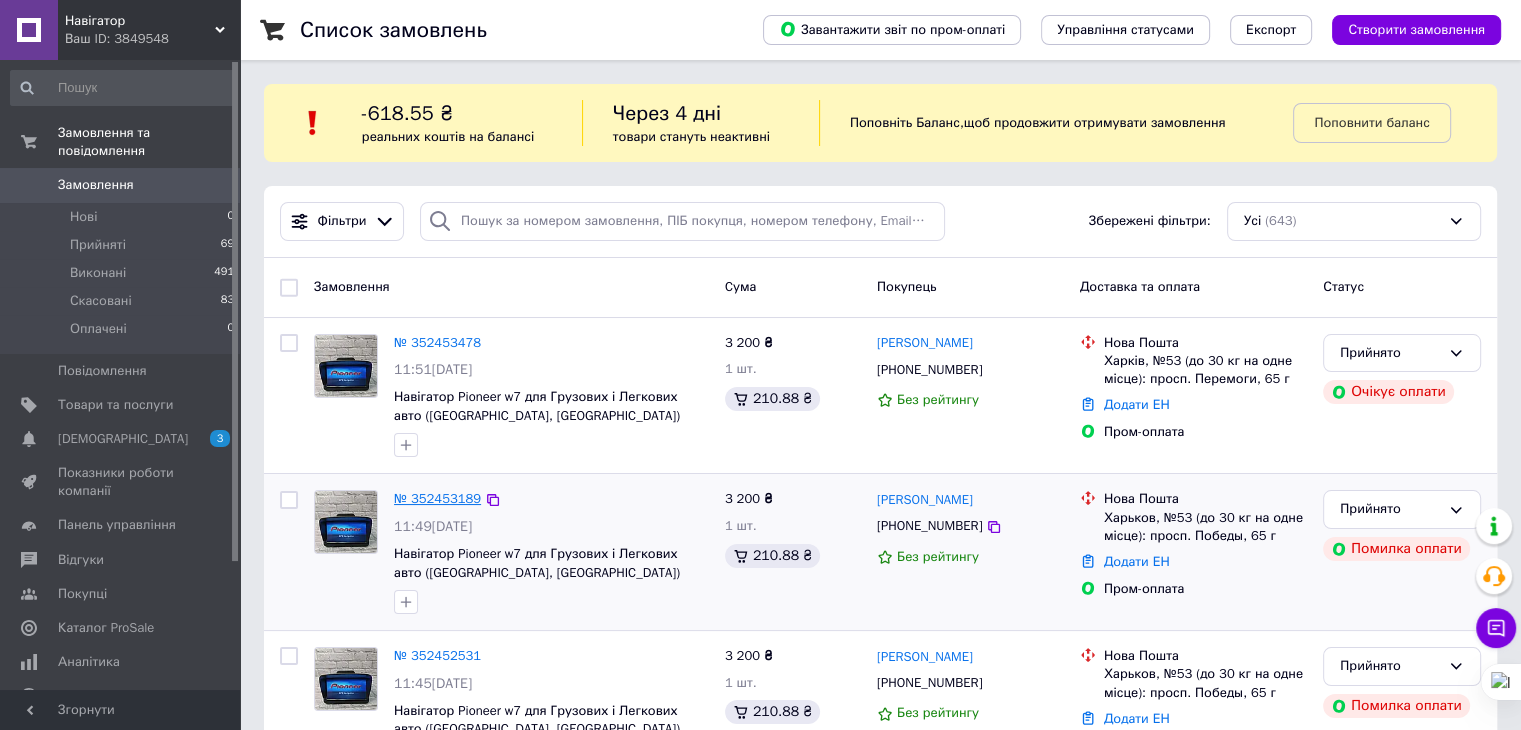 click on "№ 352453189" at bounding box center (437, 498) 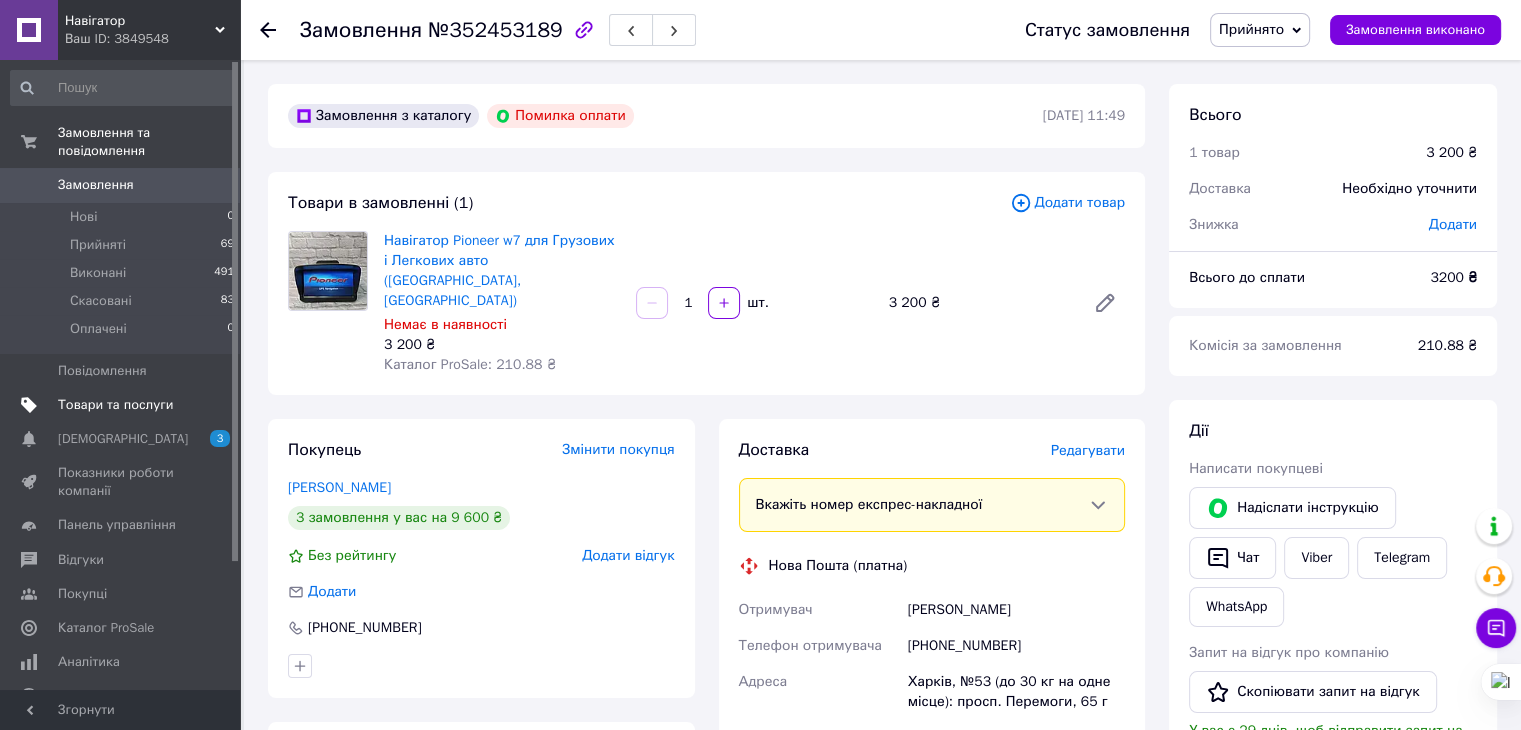 click on "Товари та послуги" at bounding box center (115, 405) 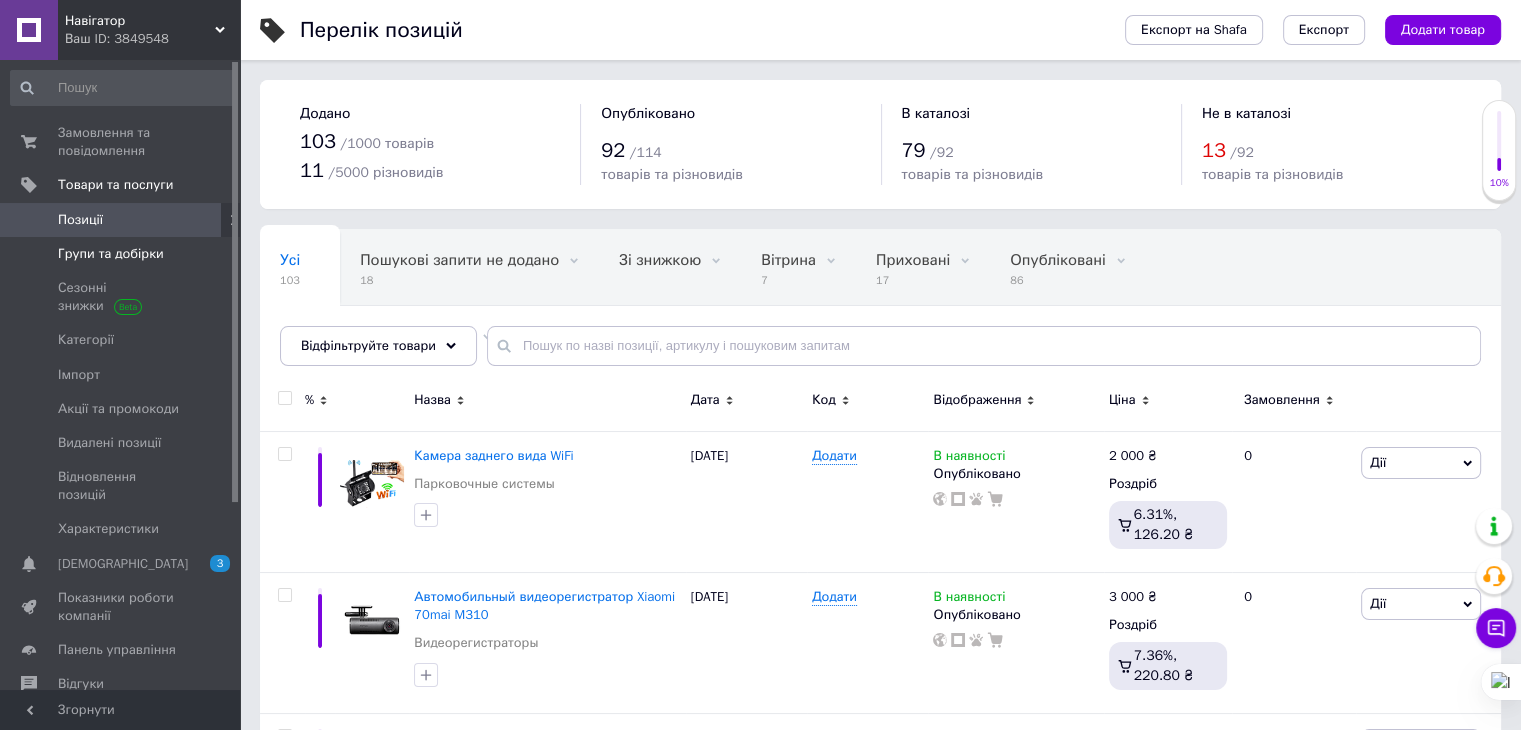 click on "Групи та добірки" at bounding box center [111, 254] 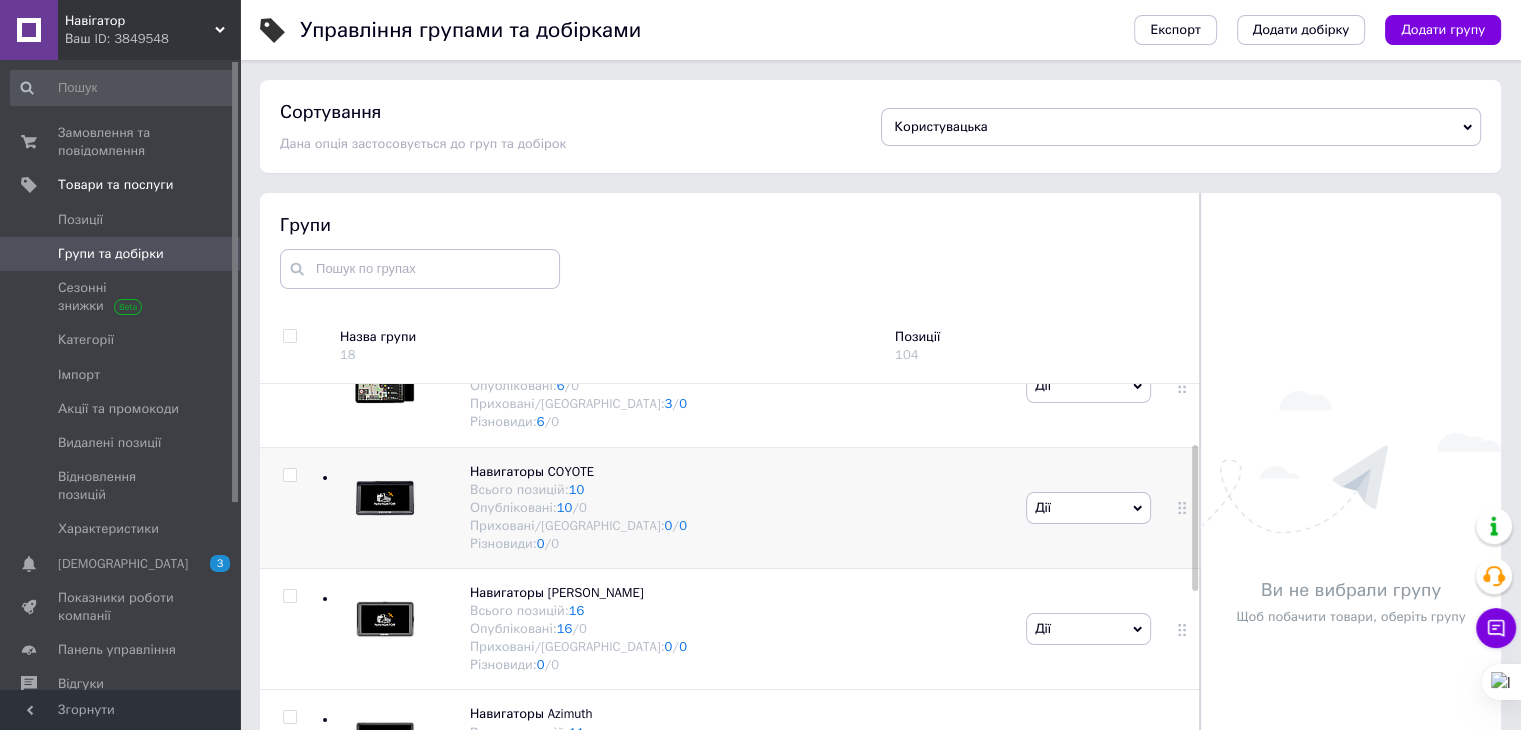 scroll, scrollTop: 79, scrollLeft: 0, axis: vertical 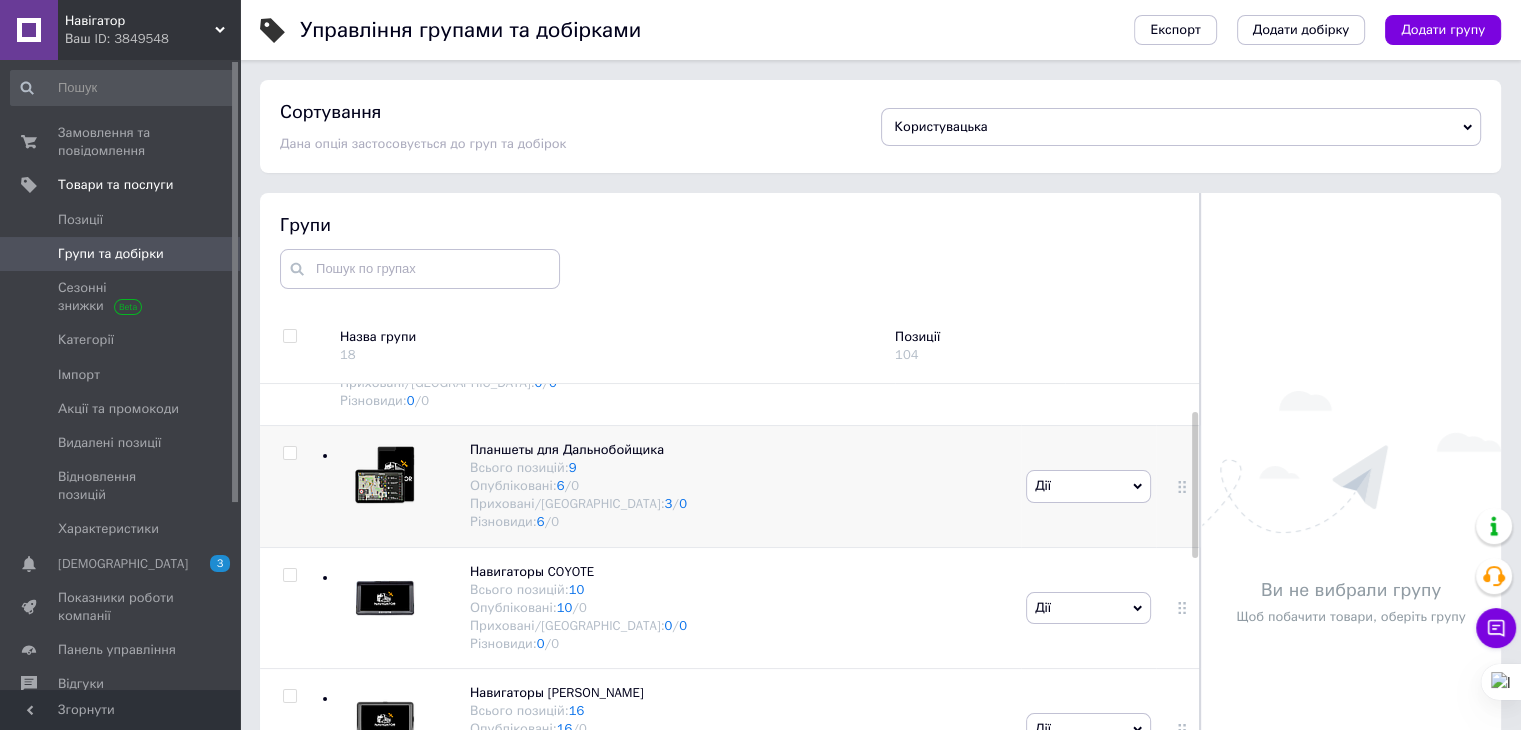 click on "Планшеты для Дальнобойщика Всього позицій:  9 Опубліковані:  6  /  0 Приховані/Видалені:  3  /  0 Різновиди:  6  /  0" at bounding box center (670, 486) 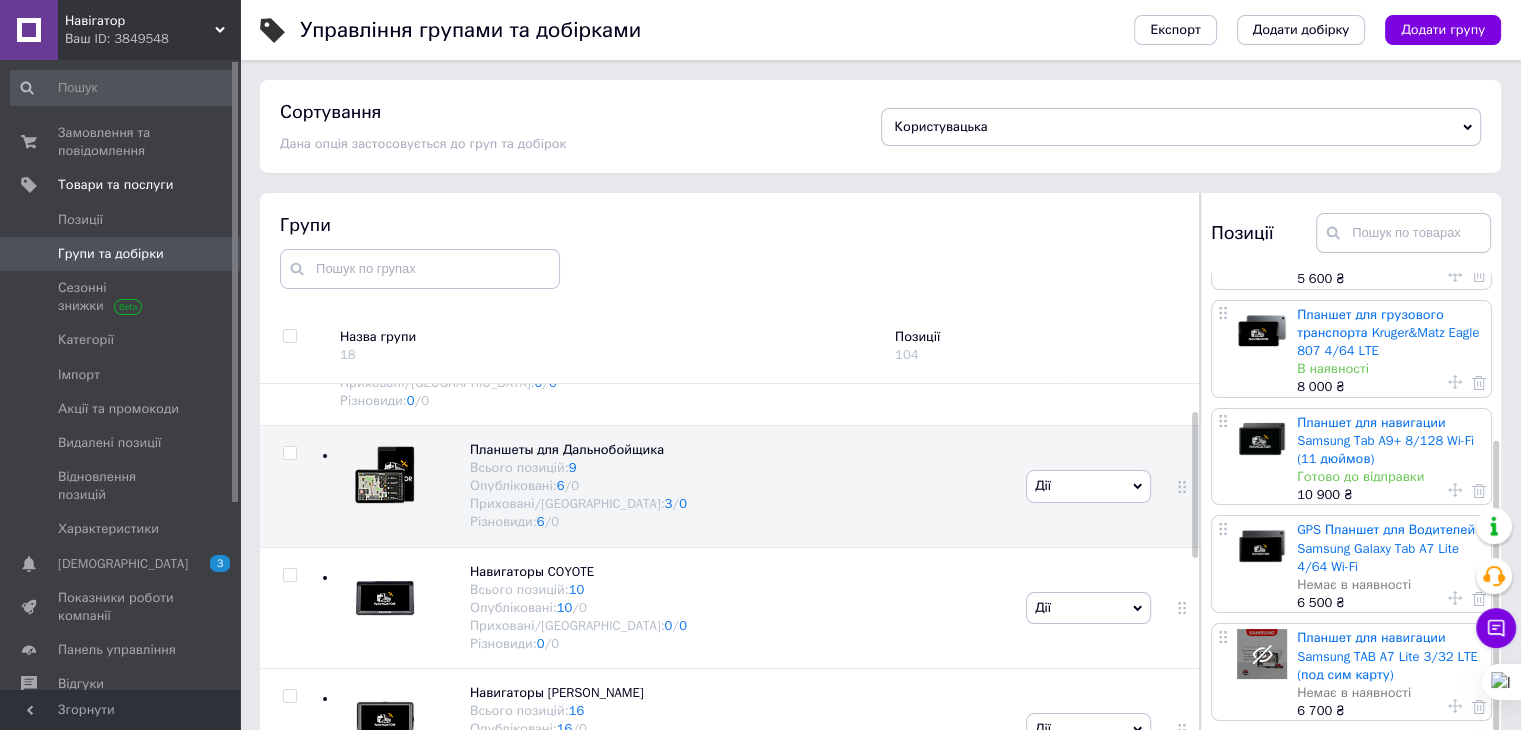 scroll, scrollTop: 383, scrollLeft: 0, axis: vertical 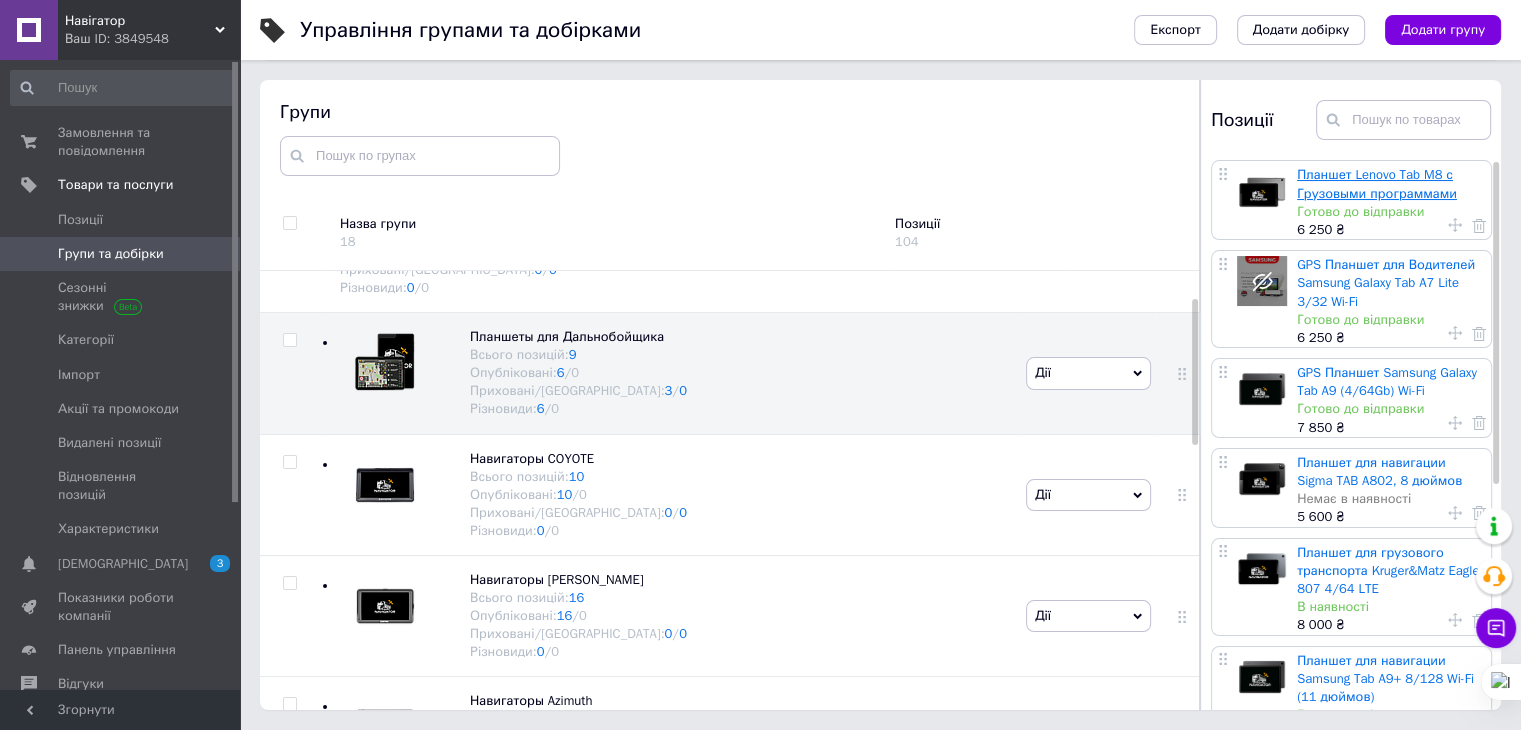click on "Планшет Lenovo Tab M8 с Грузовыми программами" at bounding box center (1377, 183) 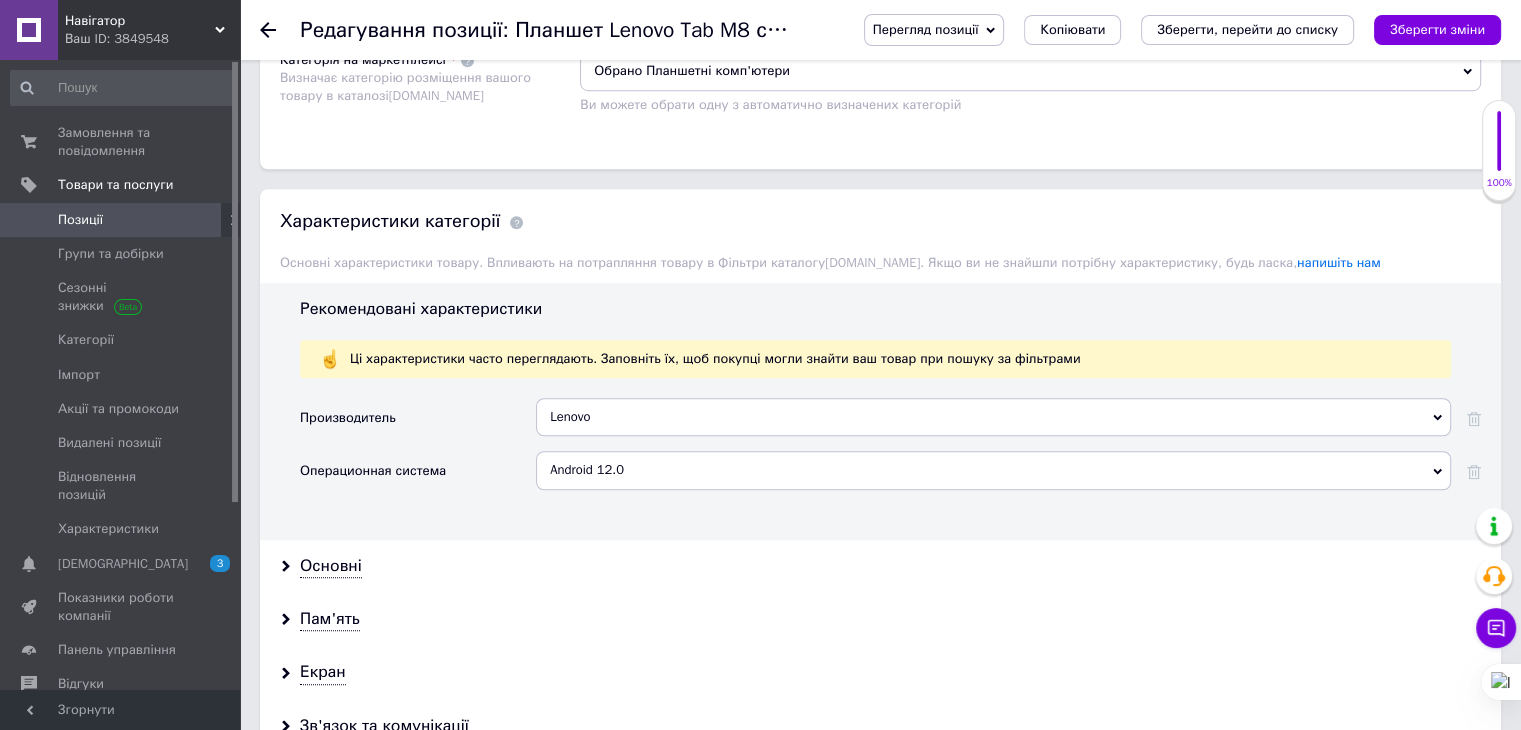 scroll, scrollTop: 1716, scrollLeft: 0, axis: vertical 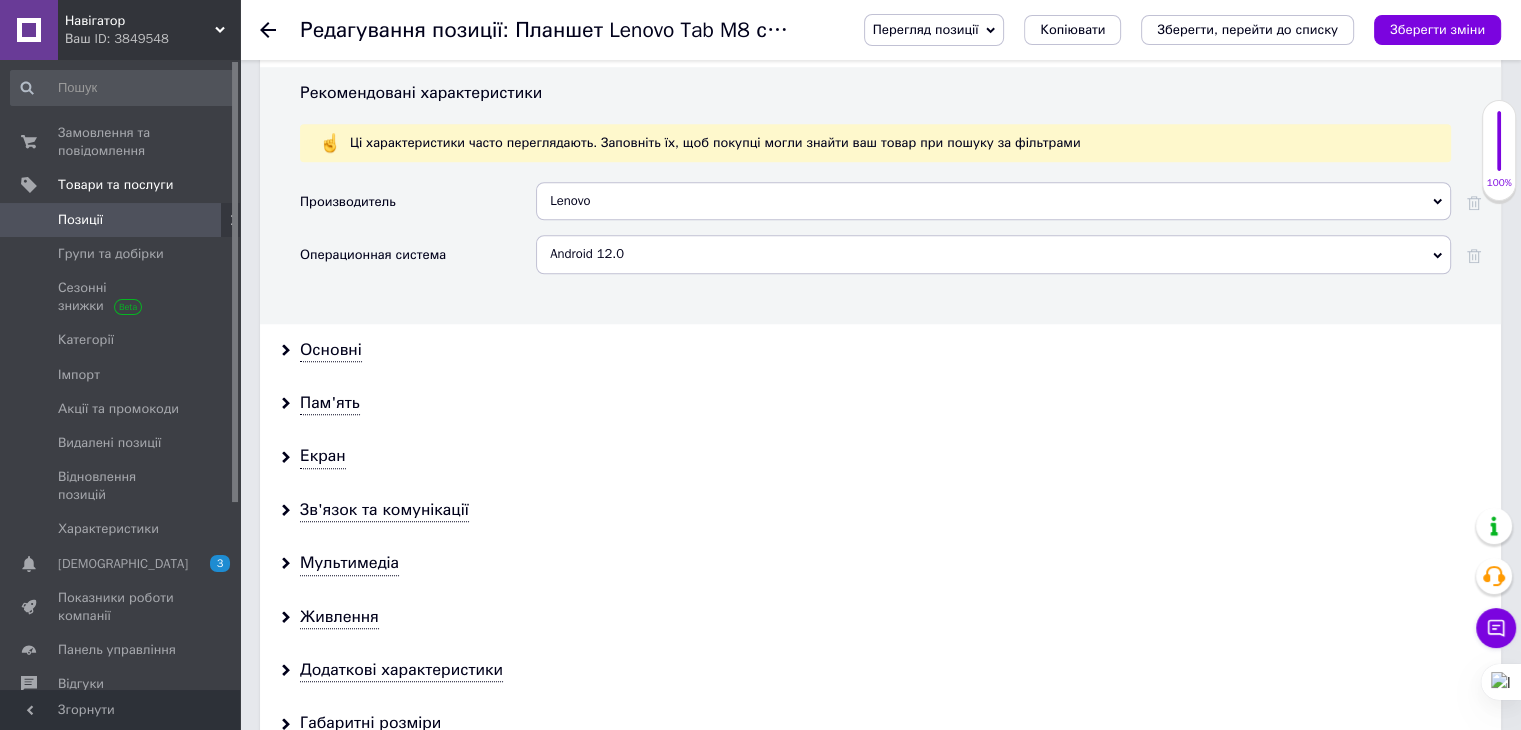click on "Пам'ять" at bounding box center [880, 403] 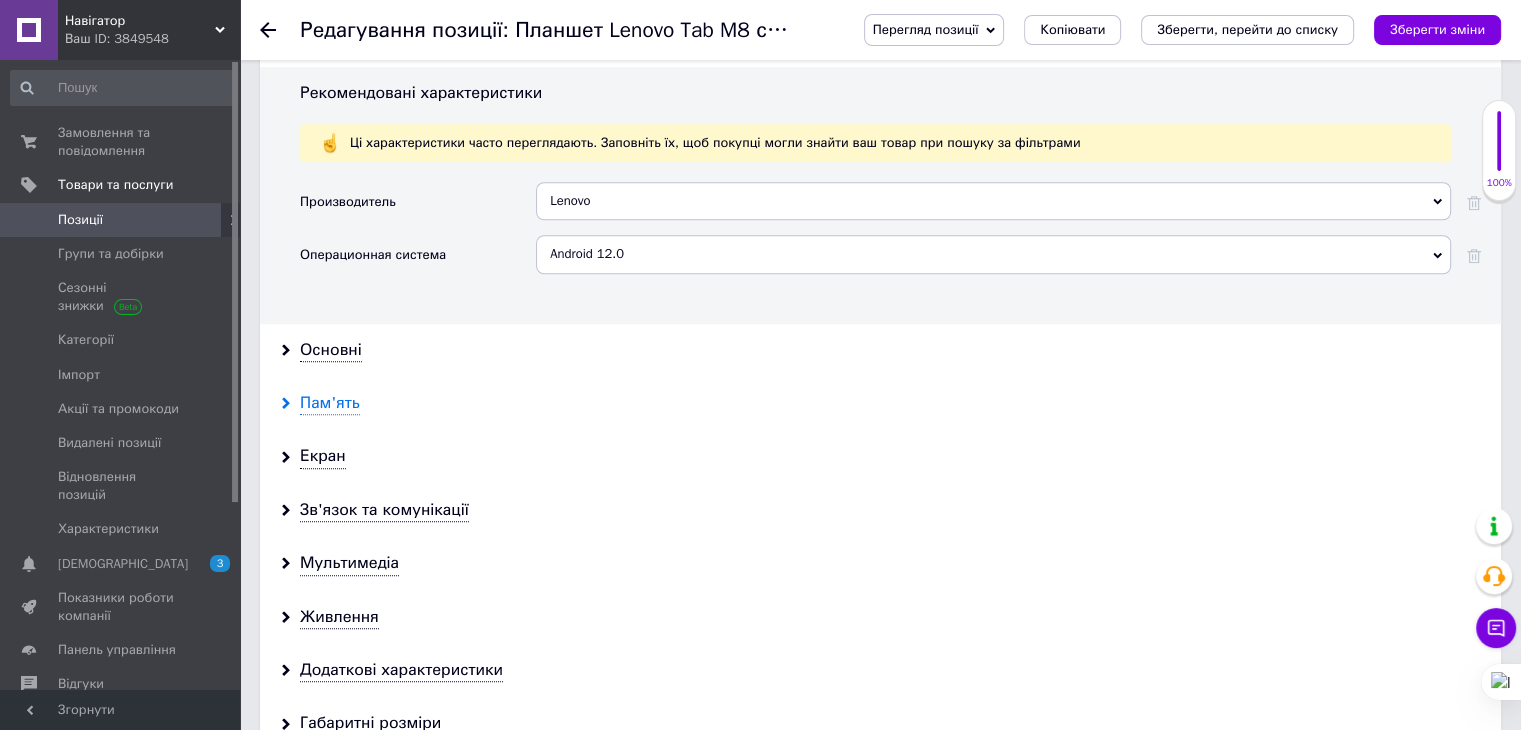 click 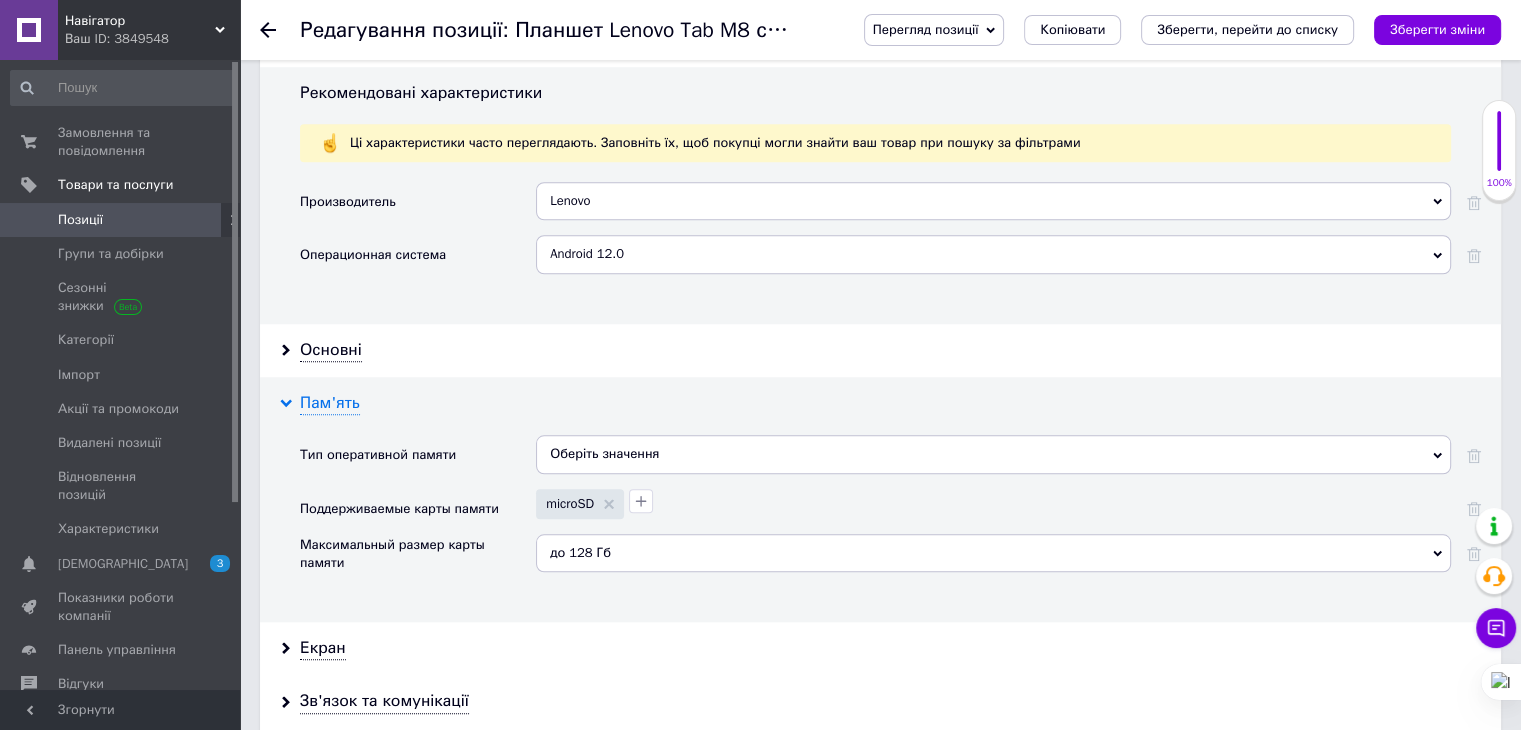 click 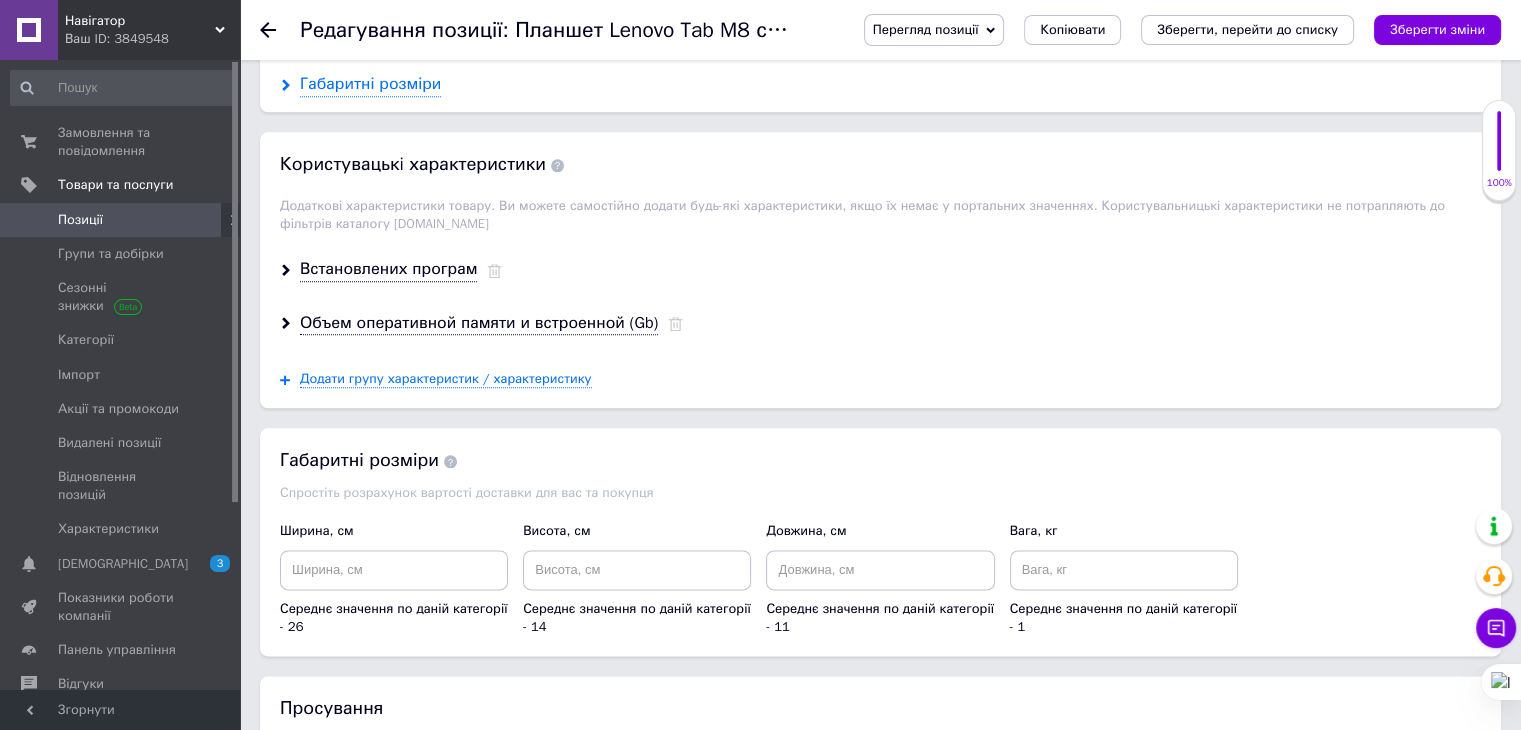 scroll, scrollTop: 2378, scrollLeft: 0, axis: vertical 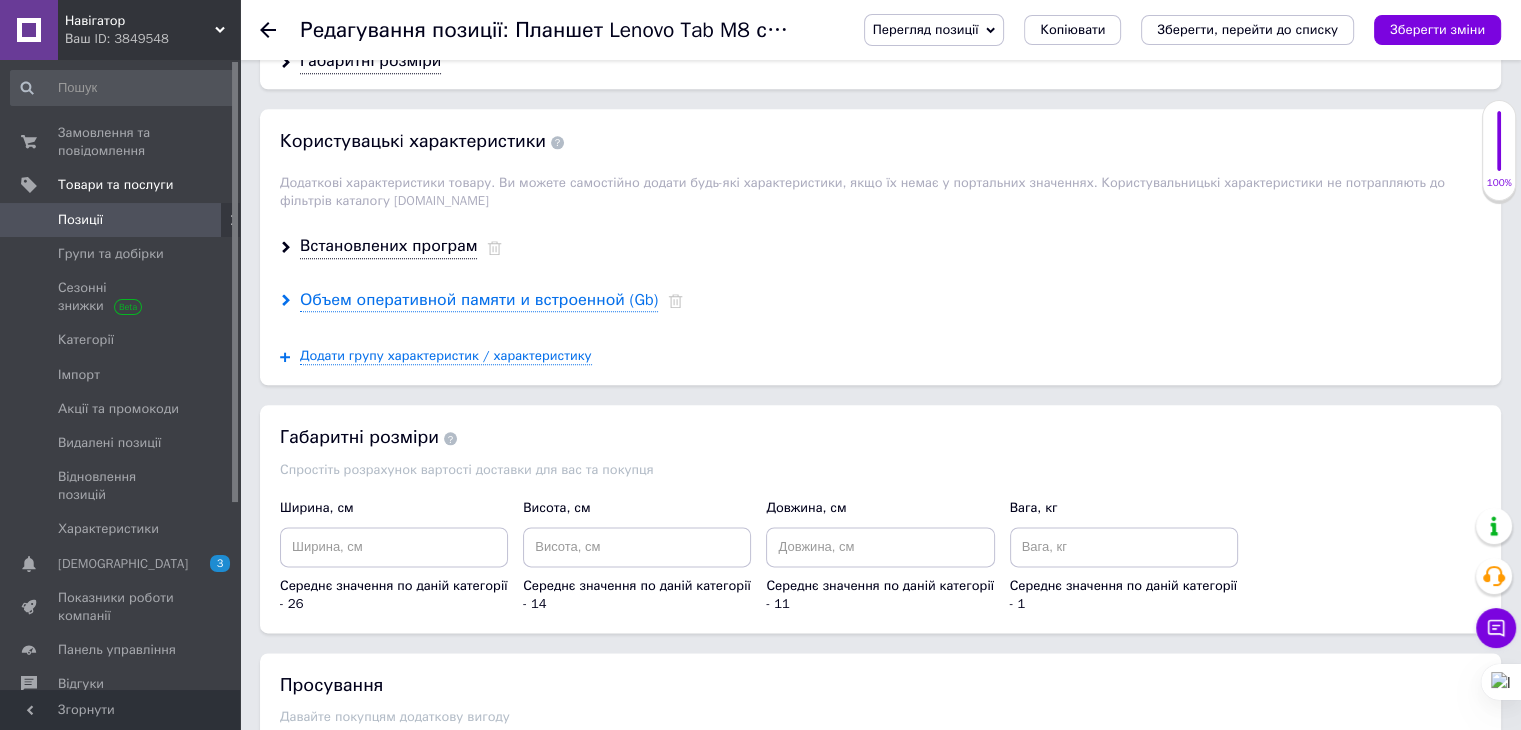 click 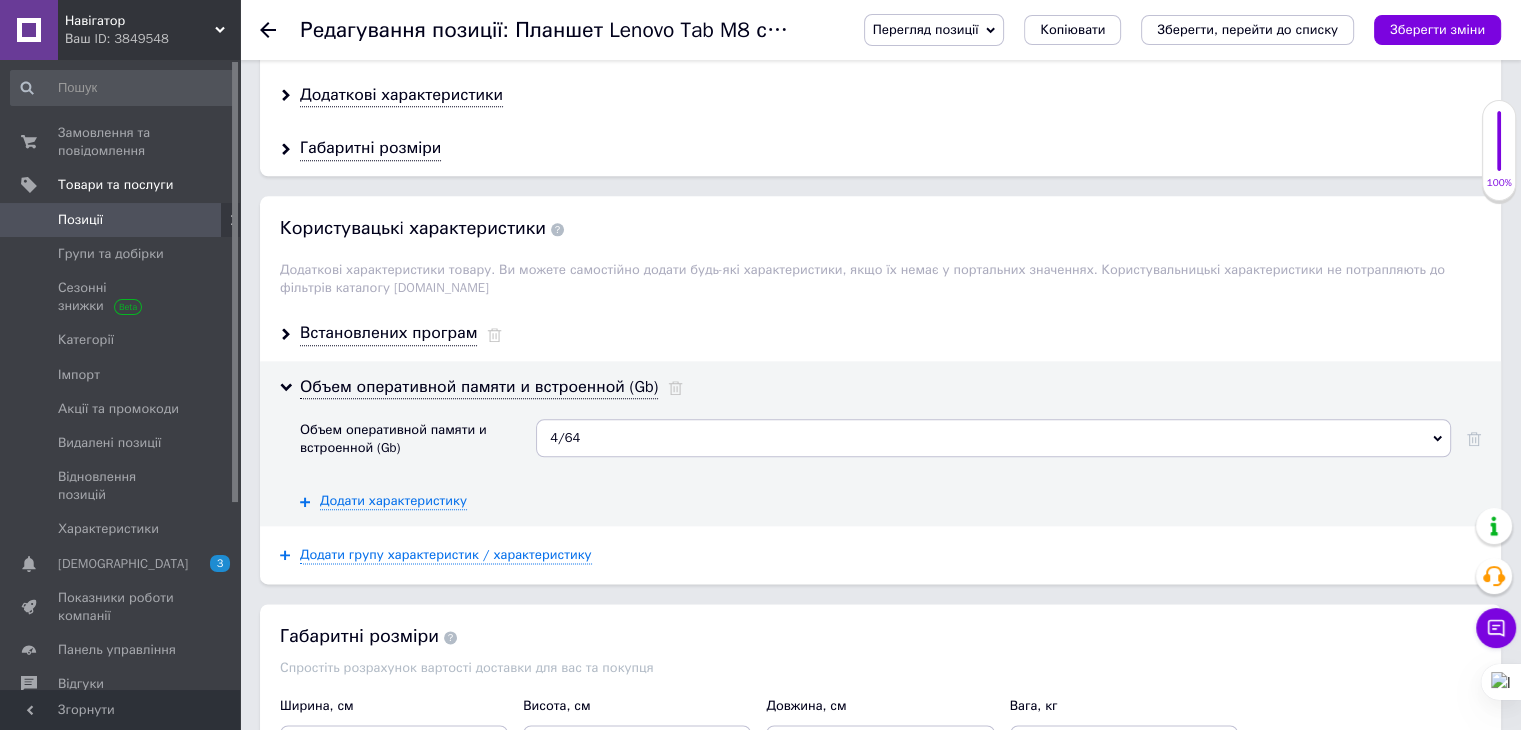 scroll, scrollTop: 2266, scrollLeft: 0, axis: vertical 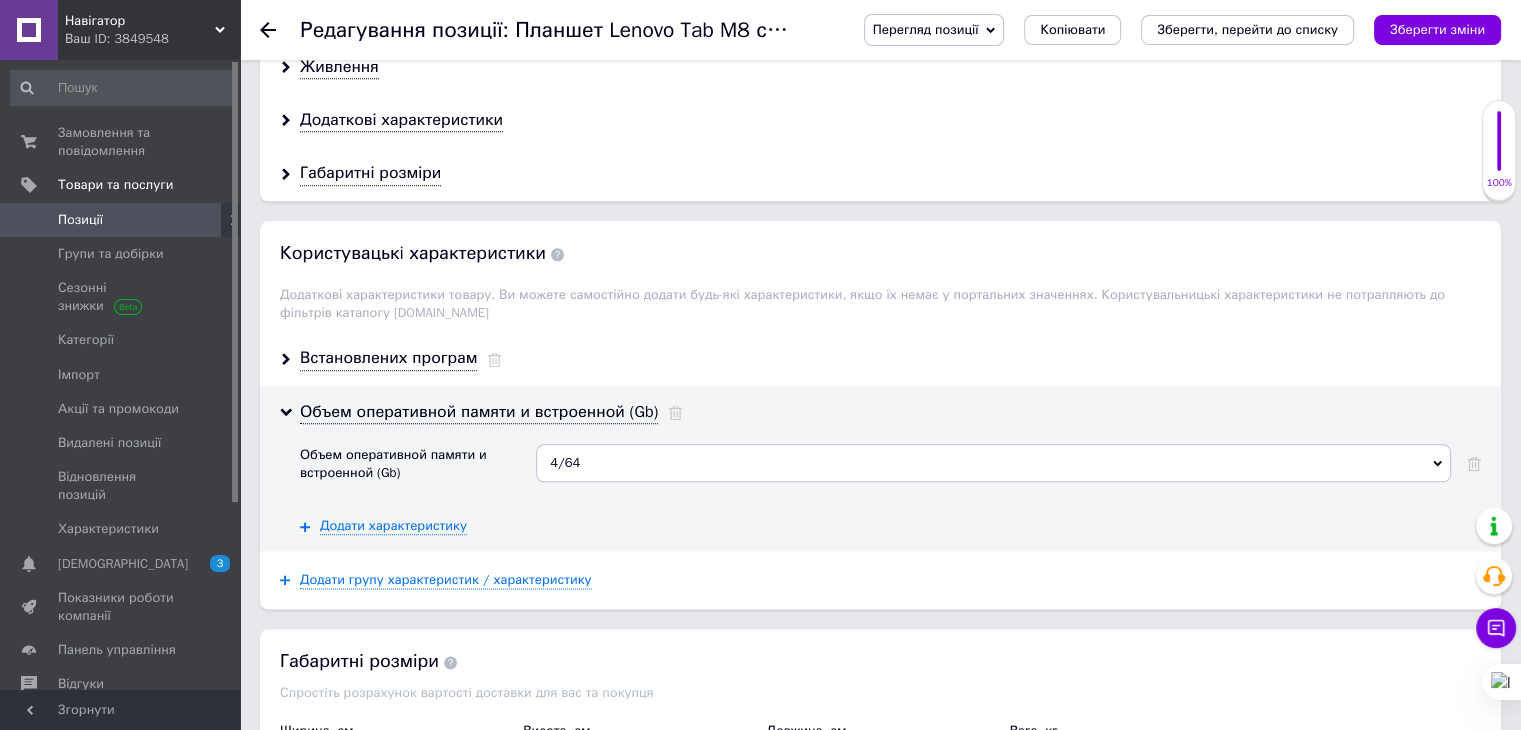 click on "4/64" at bounding box center [993, 463] 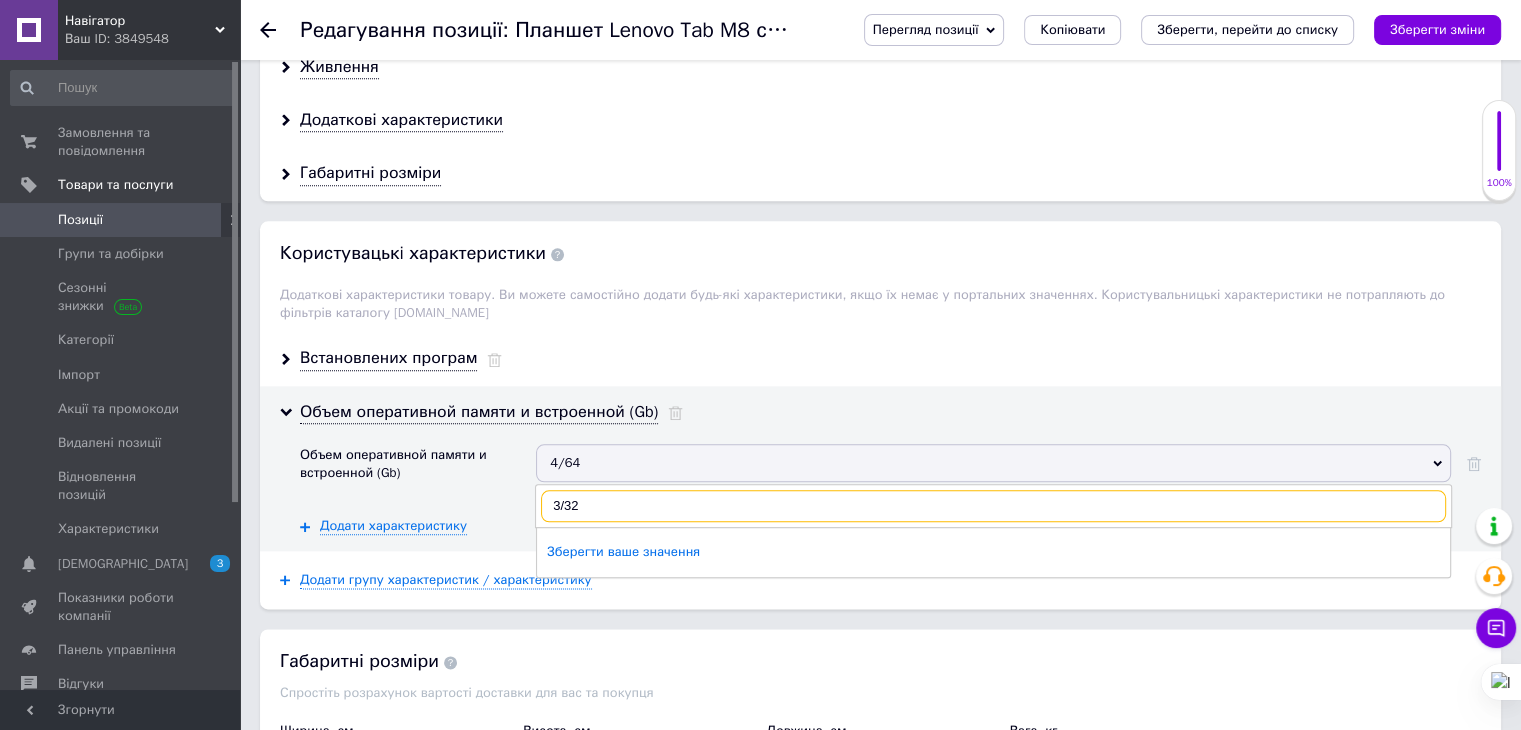 type on "3/32" 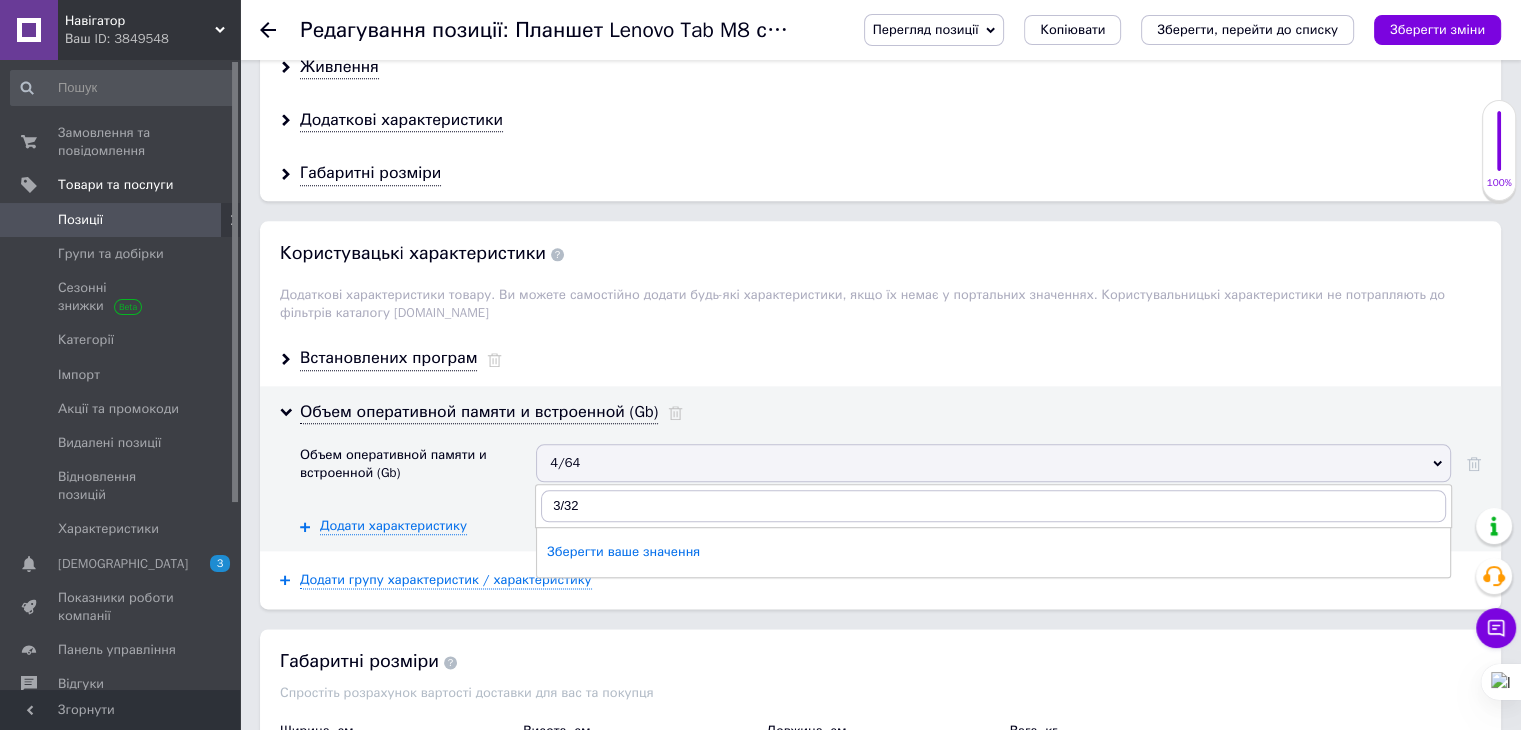 type 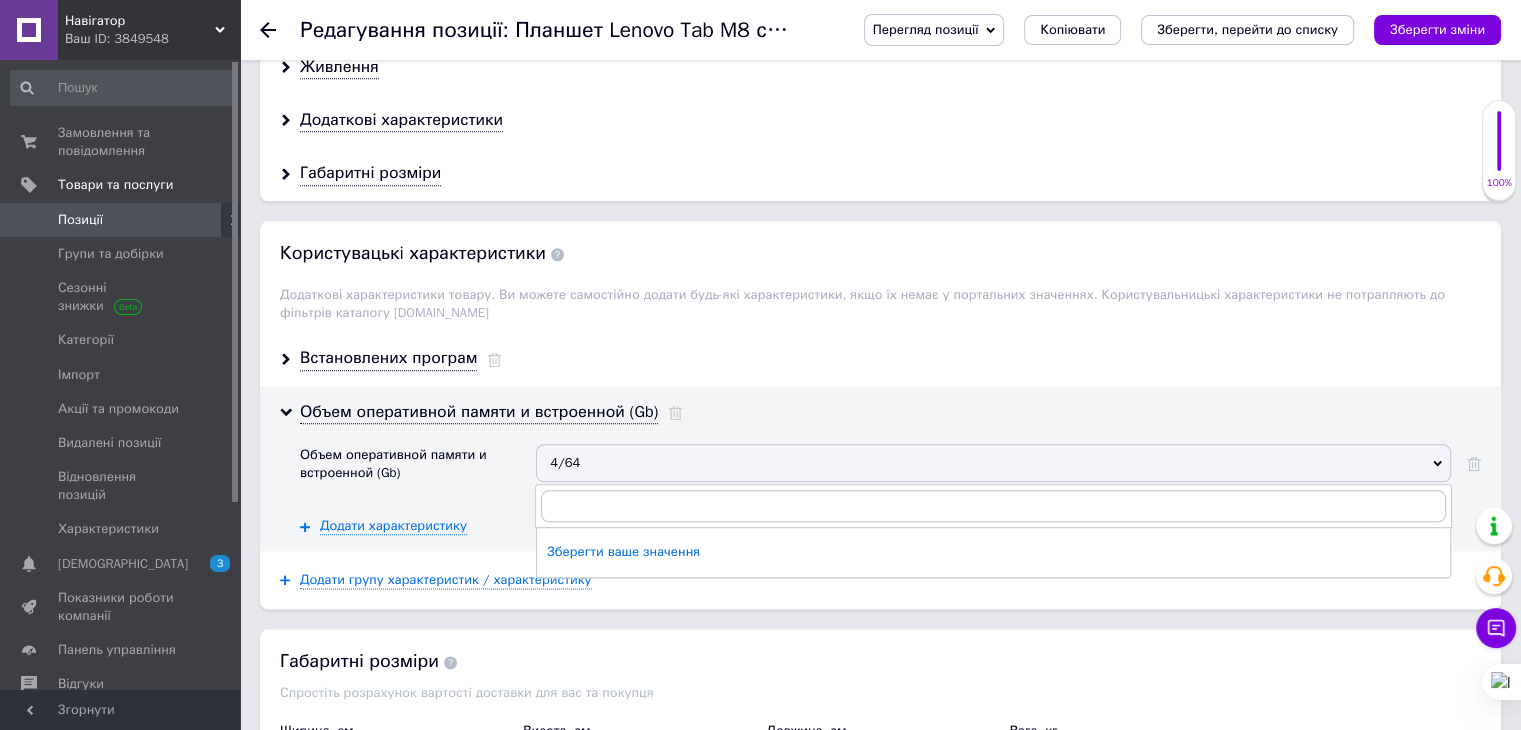 click on "Объем оперативной памяти и встроенной (Gb) Объем оперативной памяти и встроенной (Gb) 4/64 Зберегти ваше значення Додати характеристику" at bounding box center (880, 468) 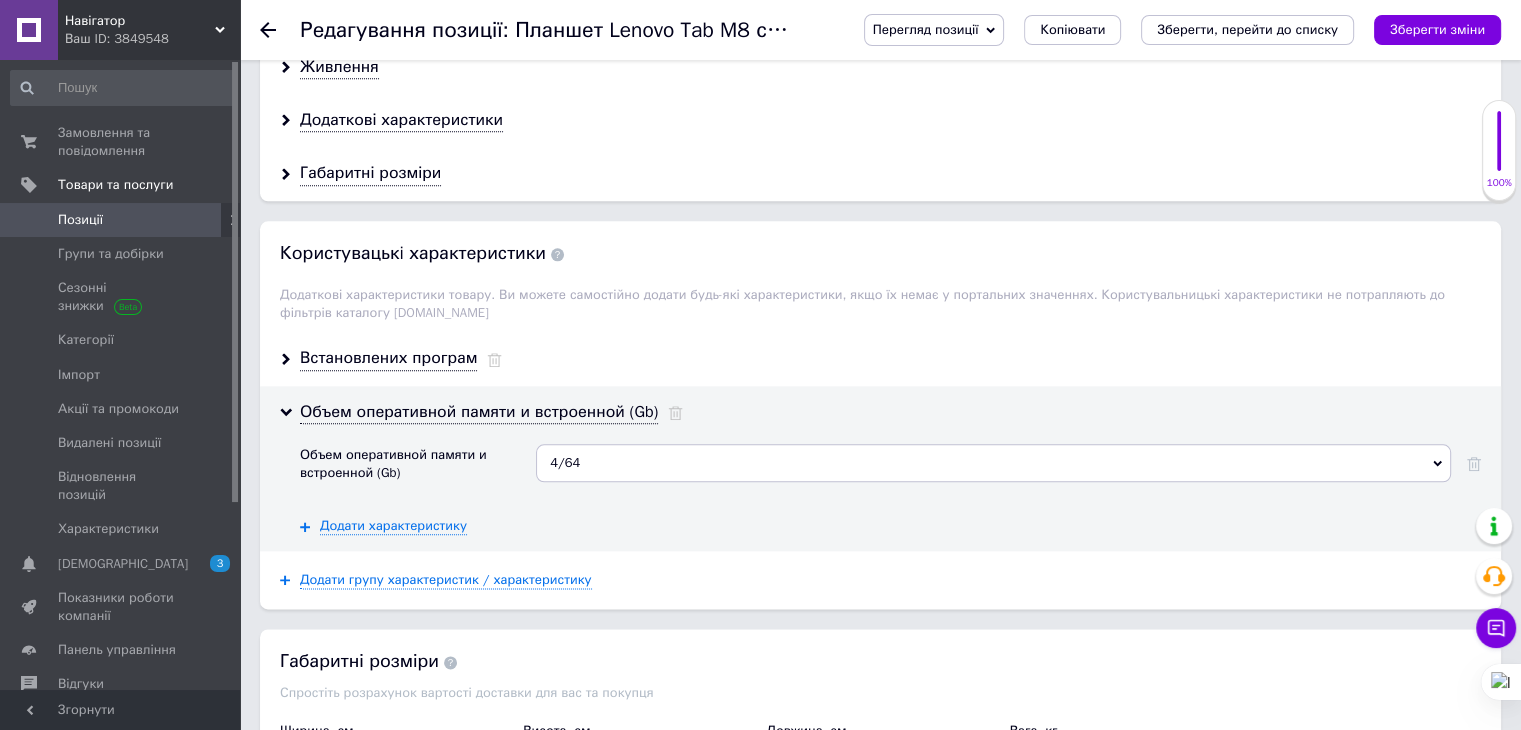 click on "4/64" at bounding box center (993, 463) 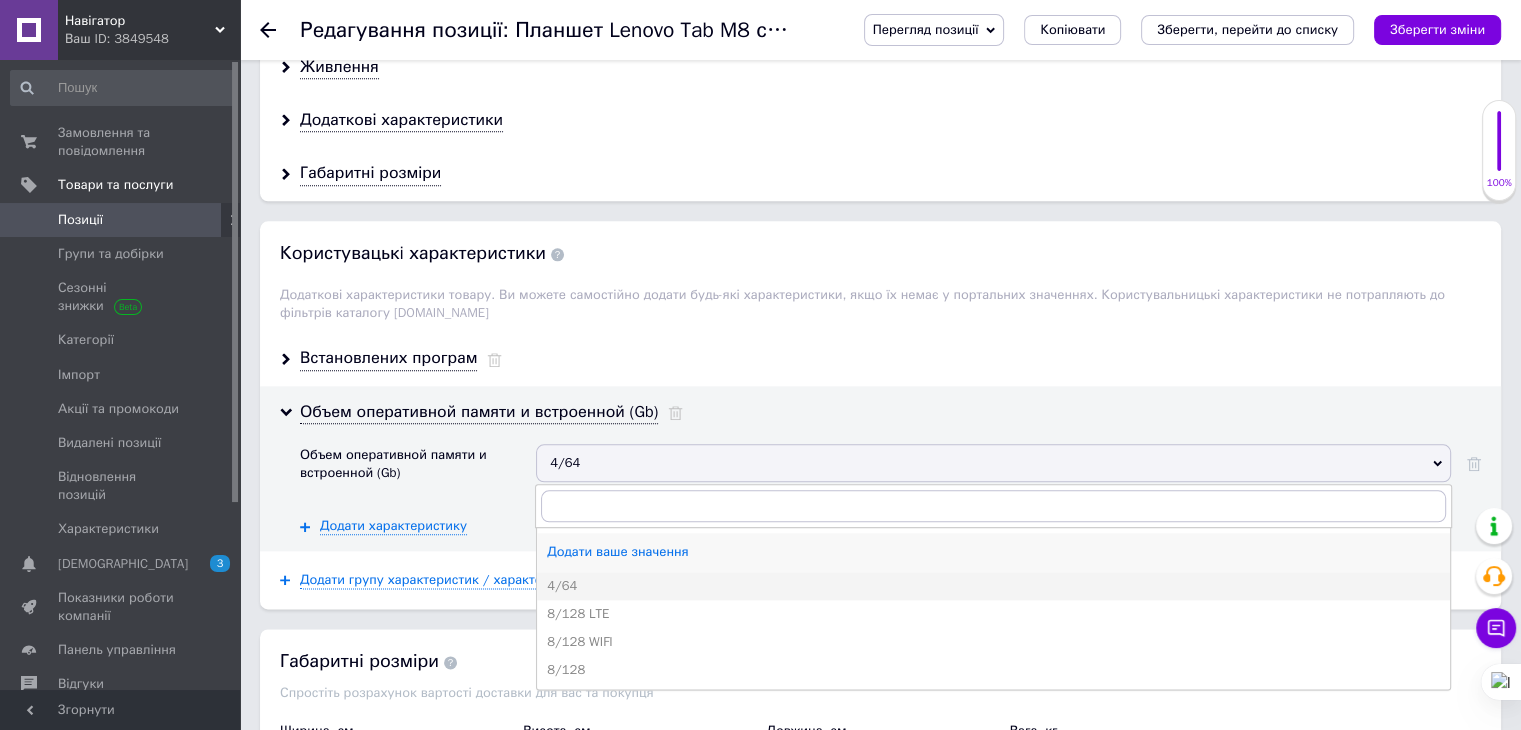 click on "Додати ваше значення" at bounding box center (993, 552) 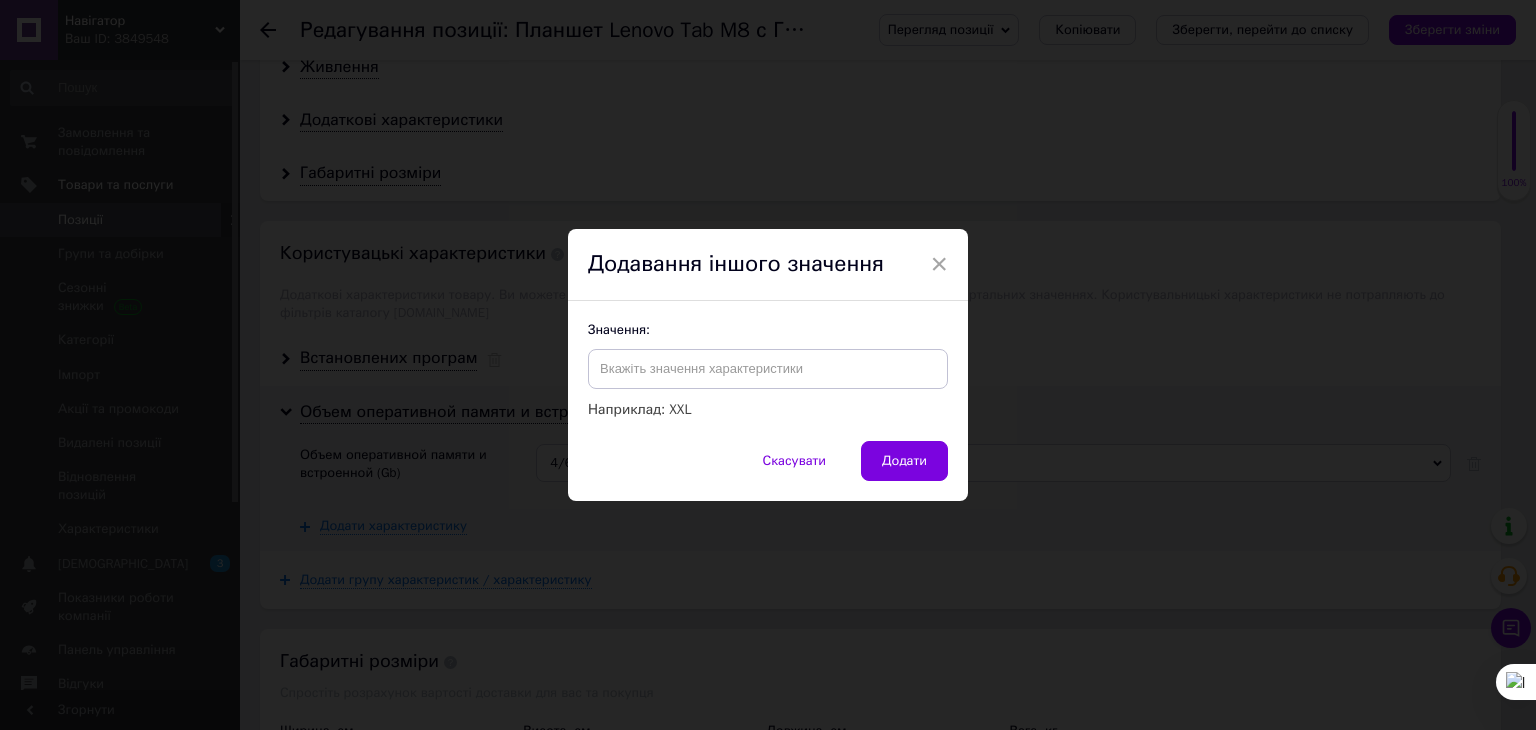 click on "Значення: Наприклад: XXL" at bounding box center [768, 371] 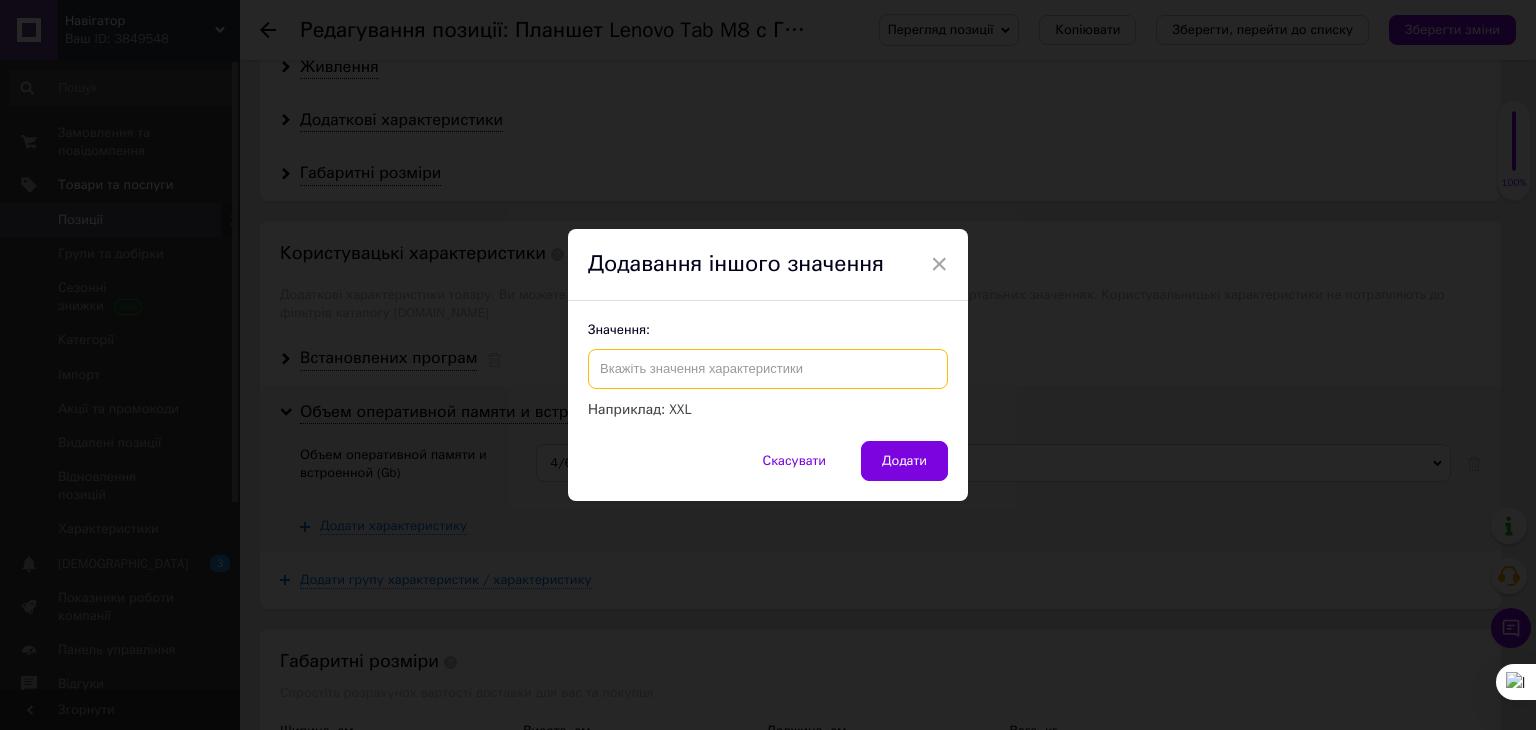 click at bounding box center [768, 369] 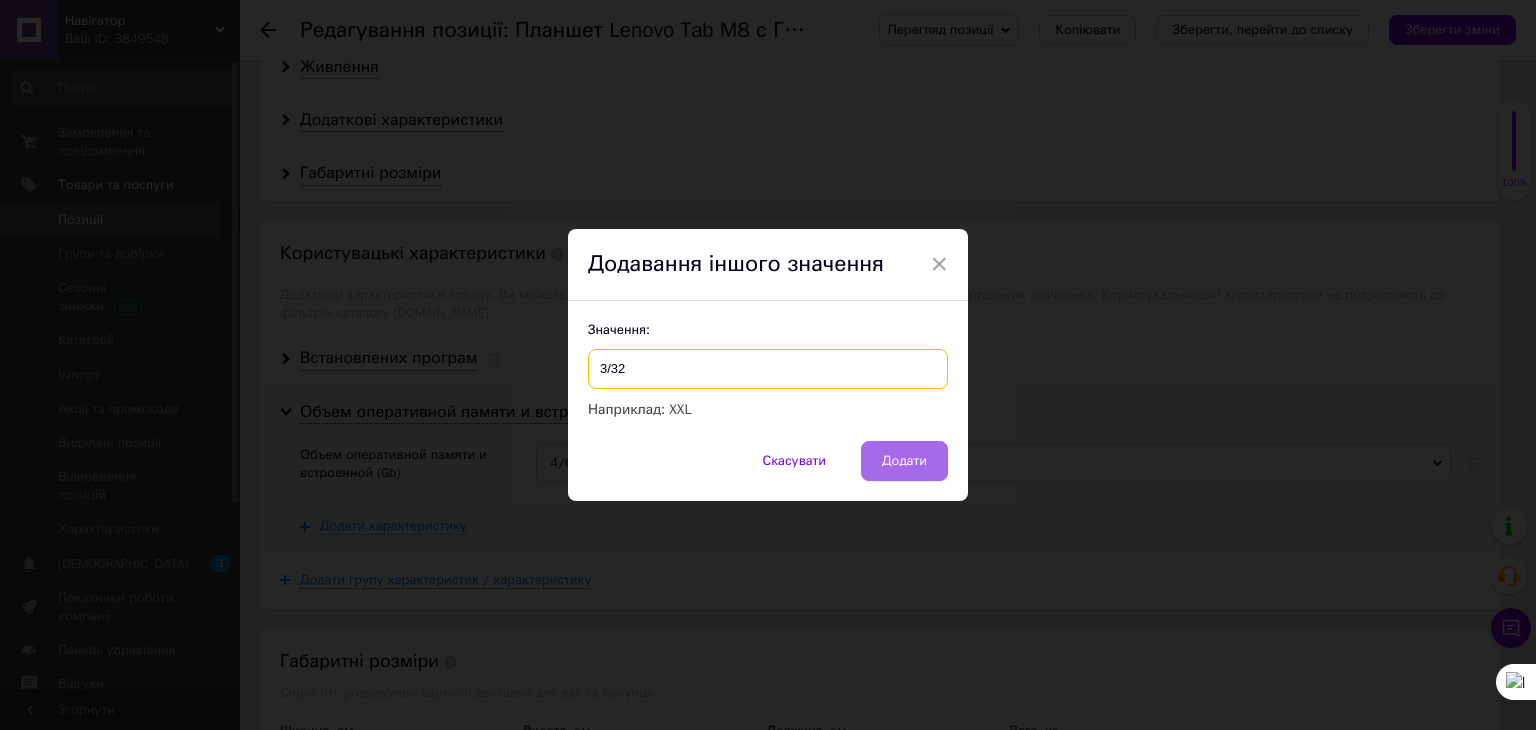 type on "3/32" 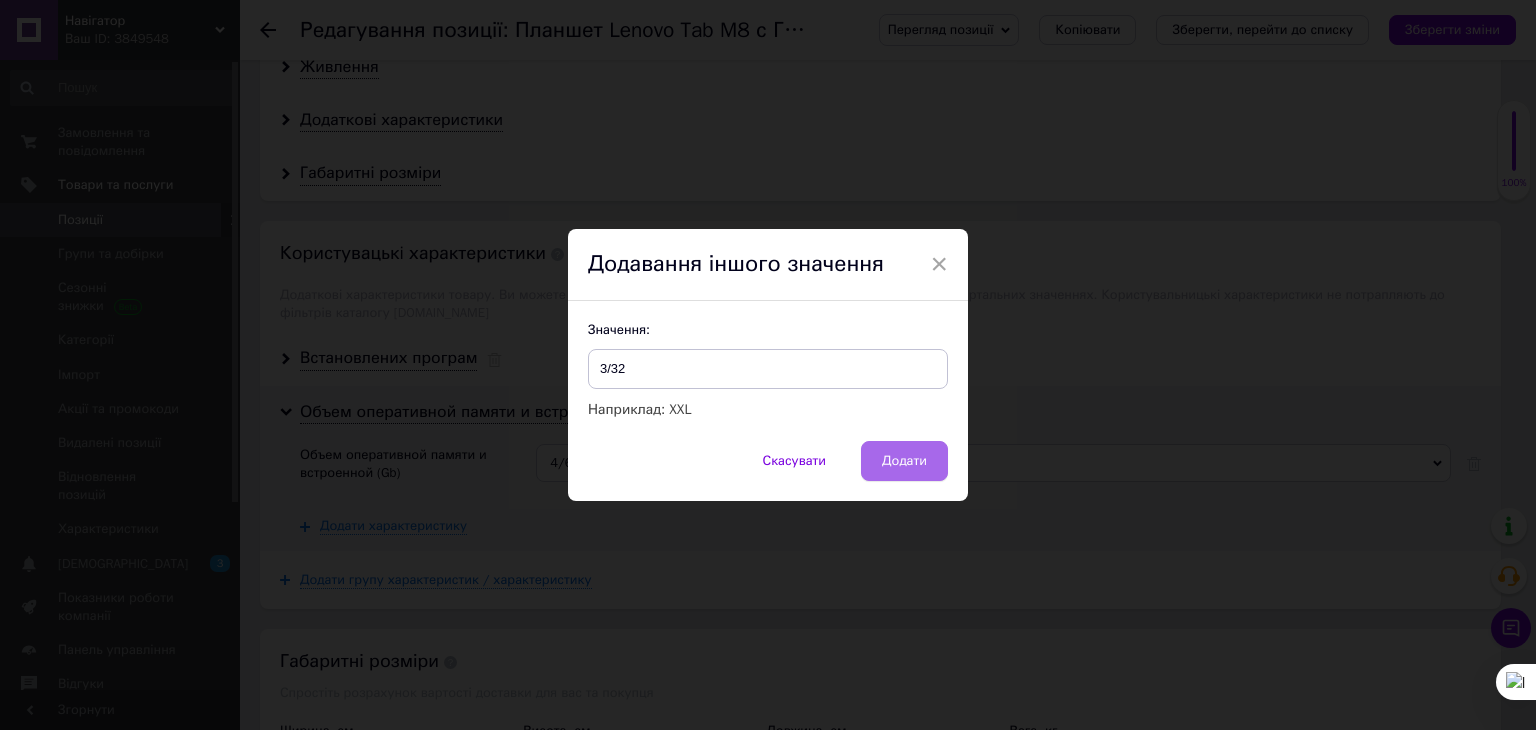 click on "Додати" at bounding box center [904, 461] 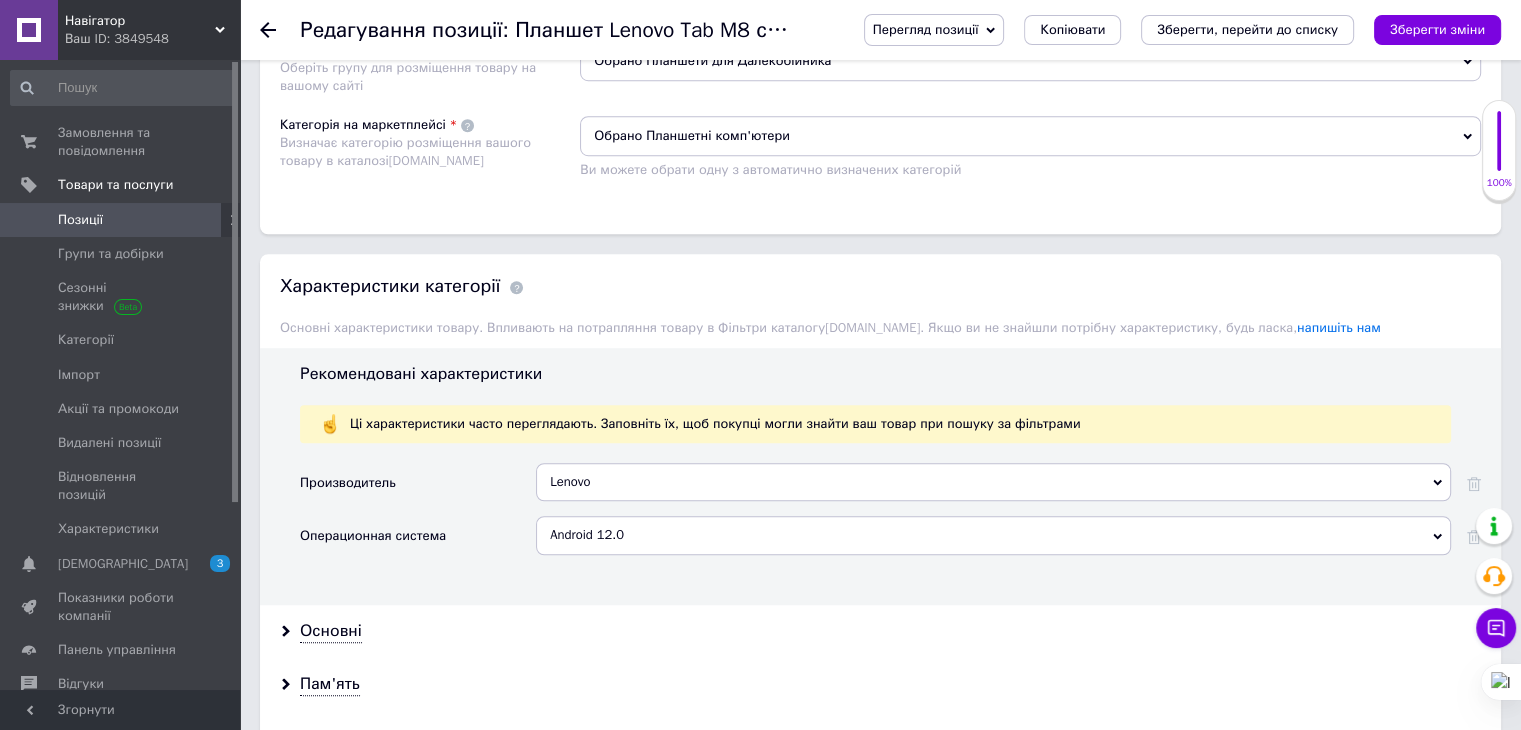 scroll, scrollTop: 1604, scrollLeft: 0, axis: vertical 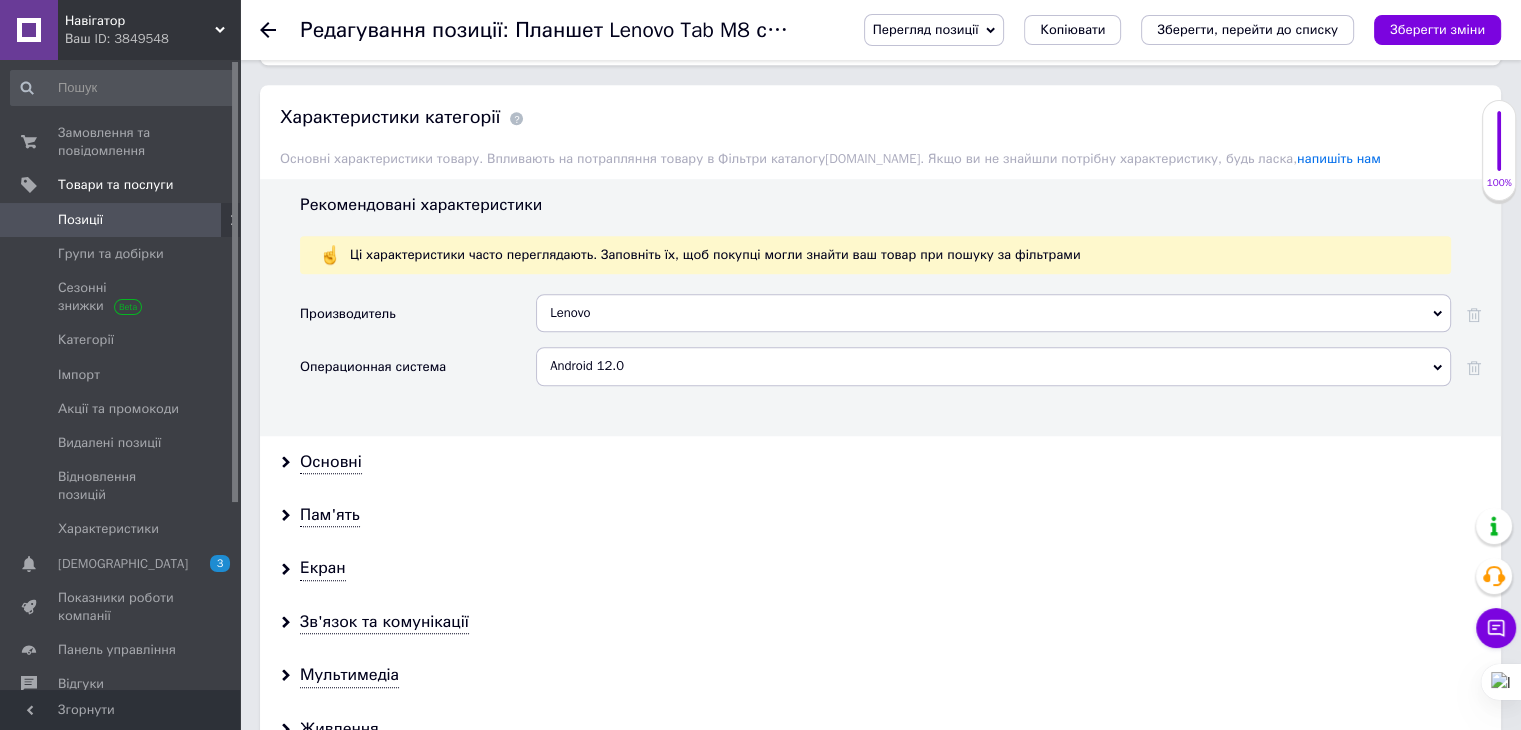 click on "Android 12.0" at bounding box center [993, 366] 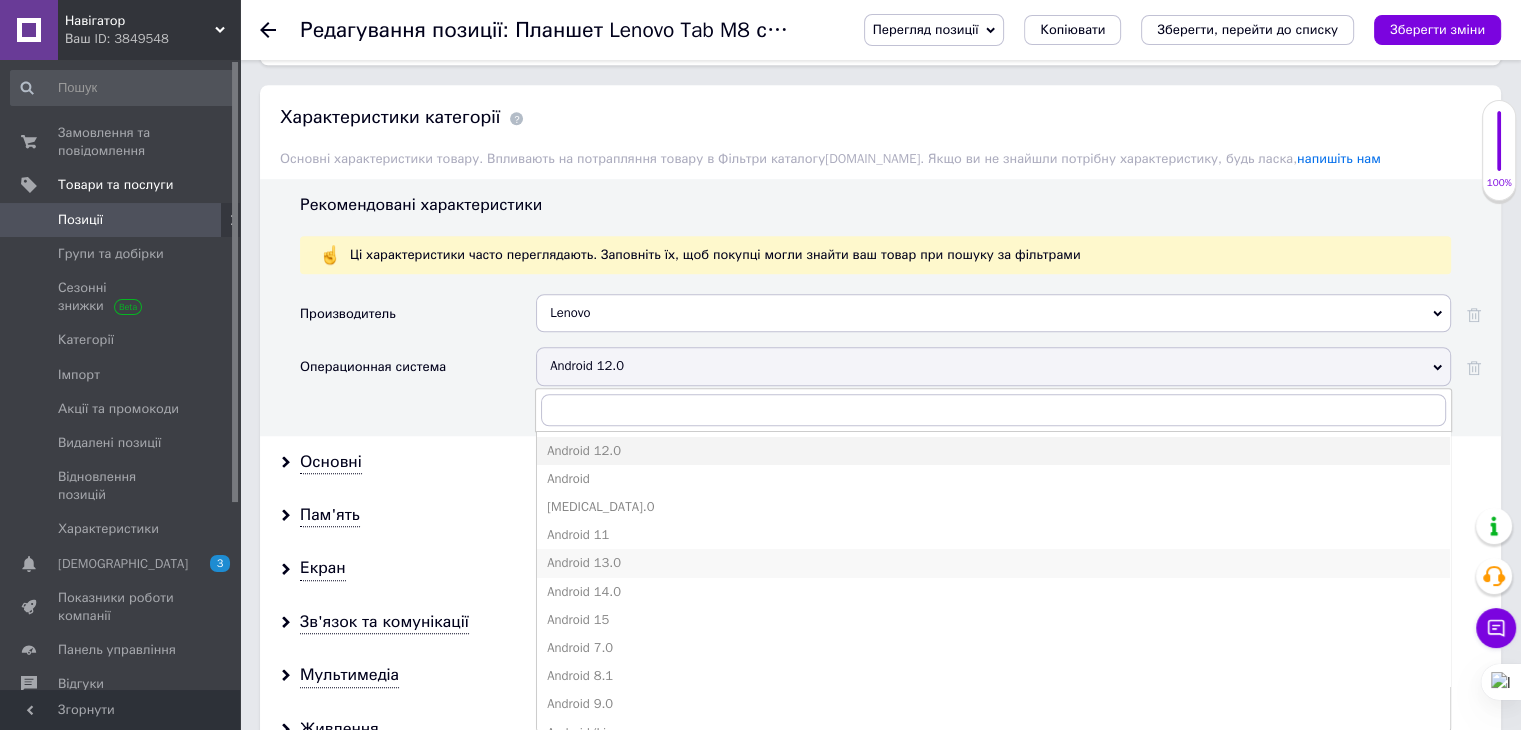 click on "Android 13.0" at bounding box center (993, 563) 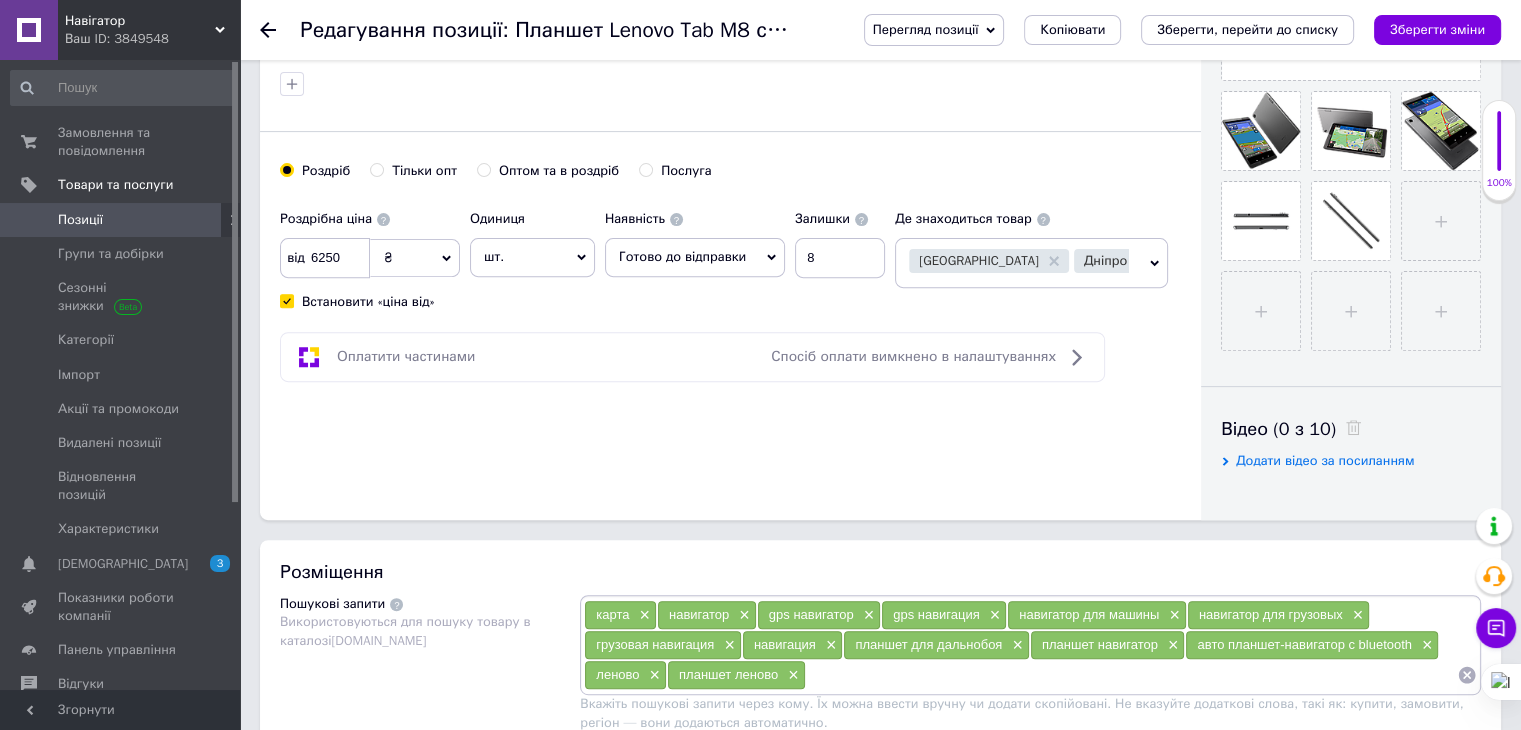 scroll, scrollTop: 675, scrollLeft: 0, axis: vertical 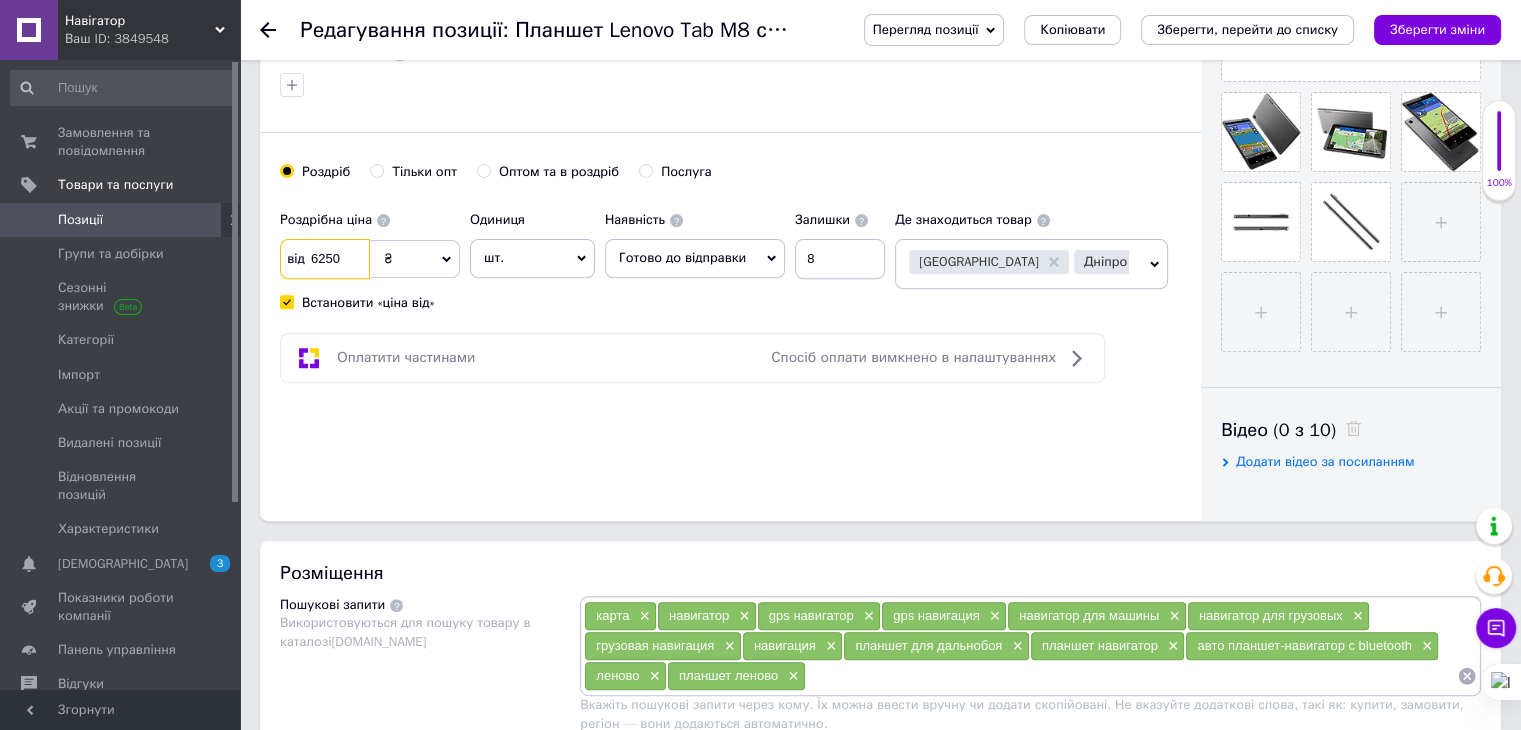 drag, startPoint x: 345, startPoint y: 256, endPoint x: 311, endPoint y: 249, distance: 34.713108 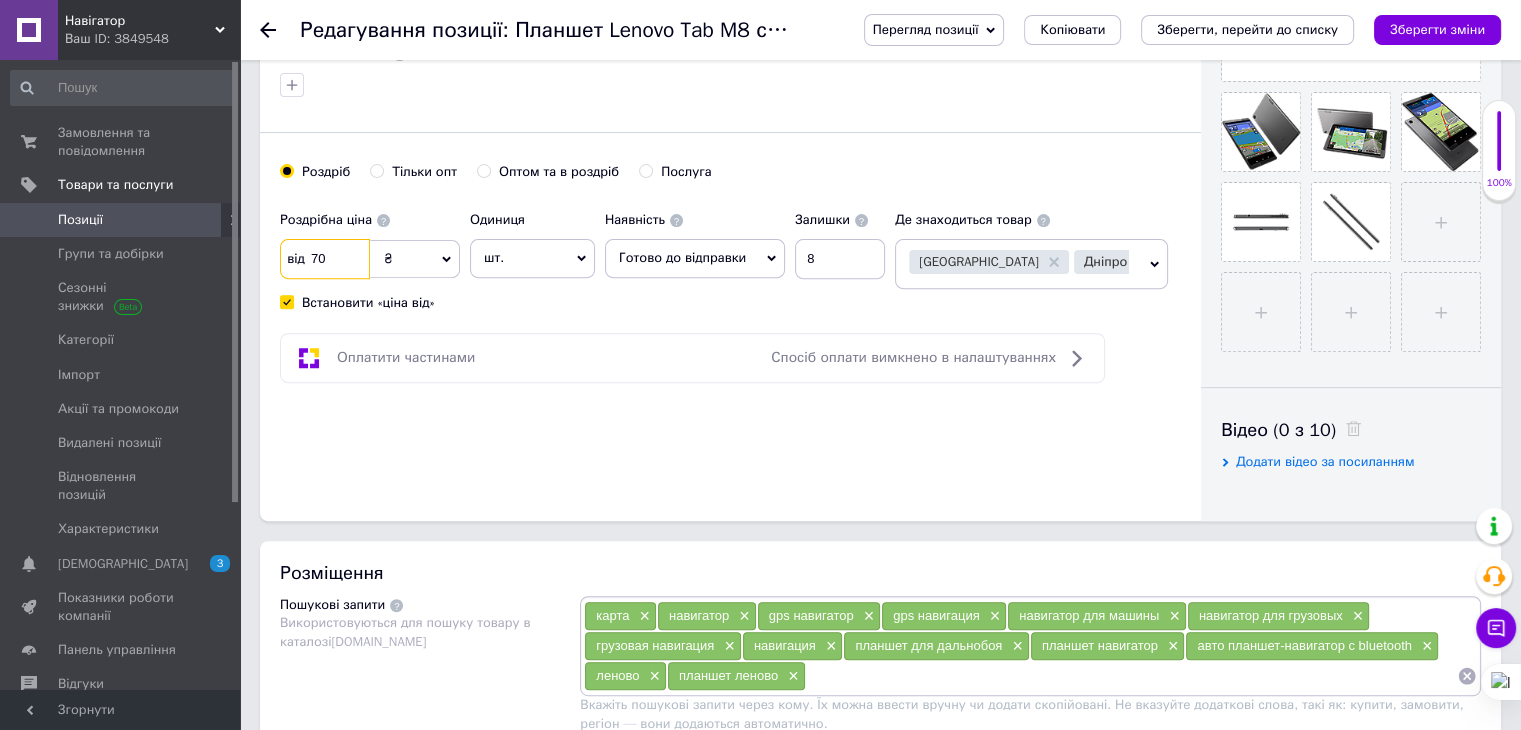 type on "7" 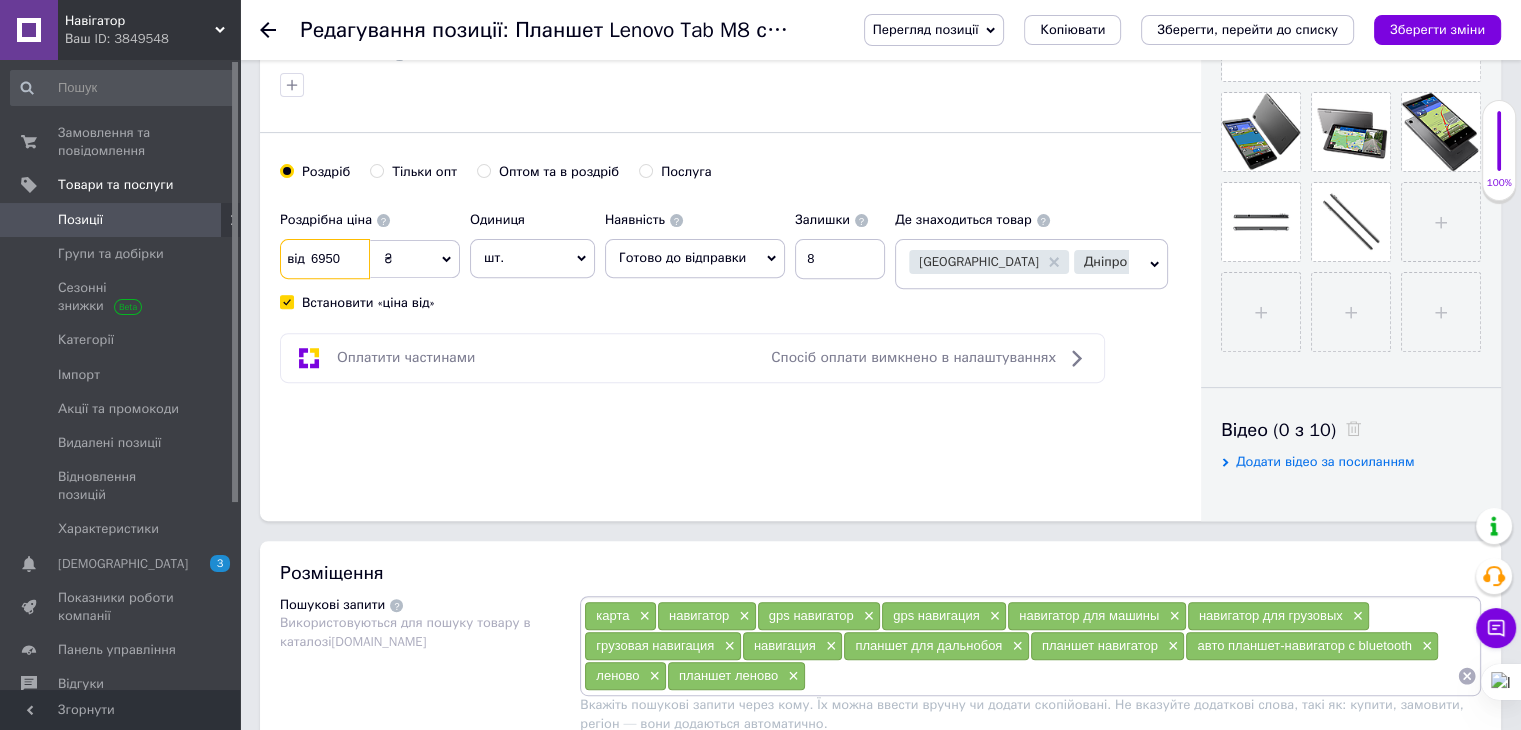type on "6950" 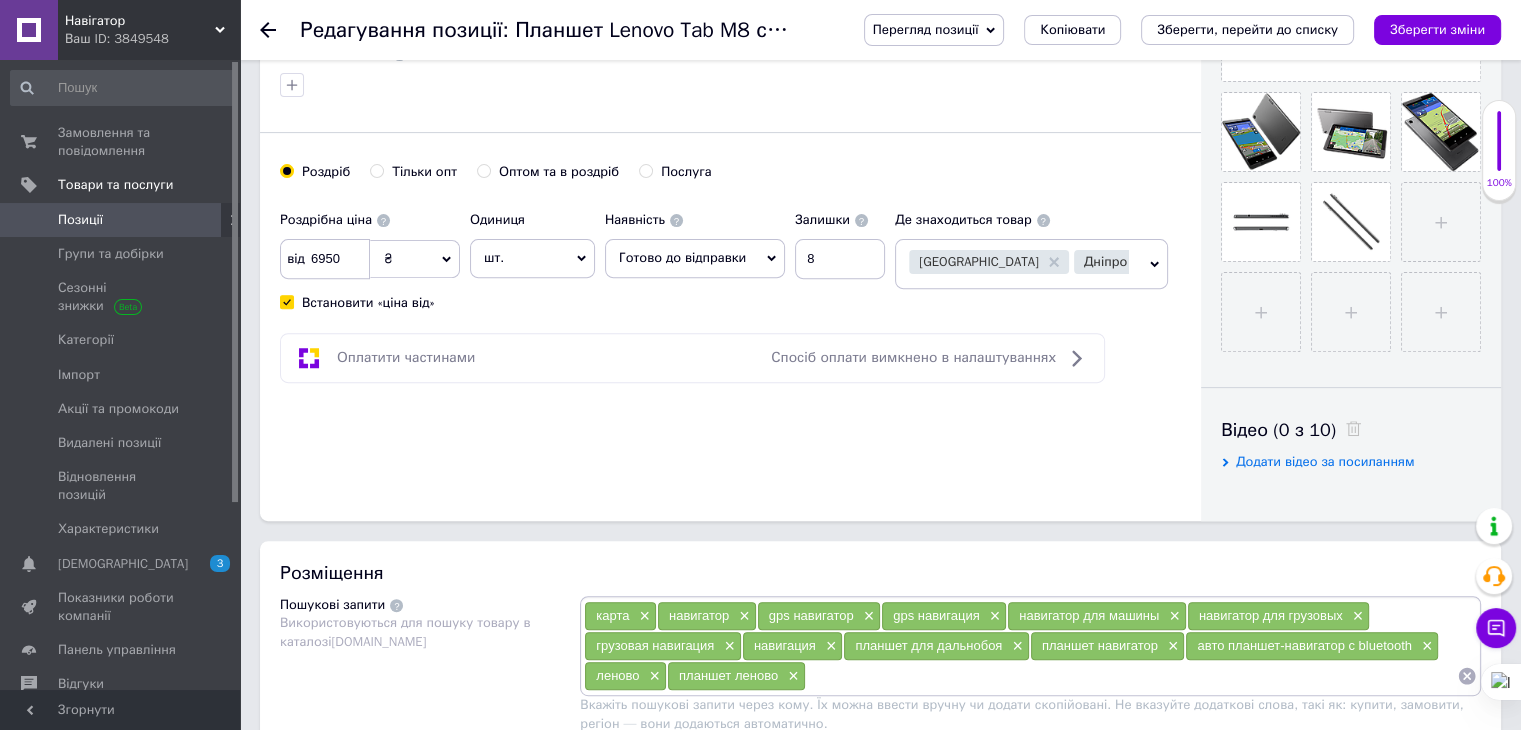 click on "Основна інформація Назва позиції (Російська) ✱ Планшет Lenovo Tab M8 с Грузовыми программами Код/Артикул Опис (Російська) ✱ Покупая у нас, мы дистанционно обслуживаем своих клиентов в любой точке мира!
В продаже появились планшеты всем известной марки Lenovo линейки tab M8, проверенные в пути!
В наличии как со слотом под сим-карту так и без
В Планшетах будет установлен весь комплекс программ, необходимых водителю для работы на грузовом транспорте, а именно:
На данном Планшете установлены следующие программы:
Базовая  Комплектация Планшета:
1.
2.  [PERSON_NAME] (My way)" at bounding box center [730, -37] 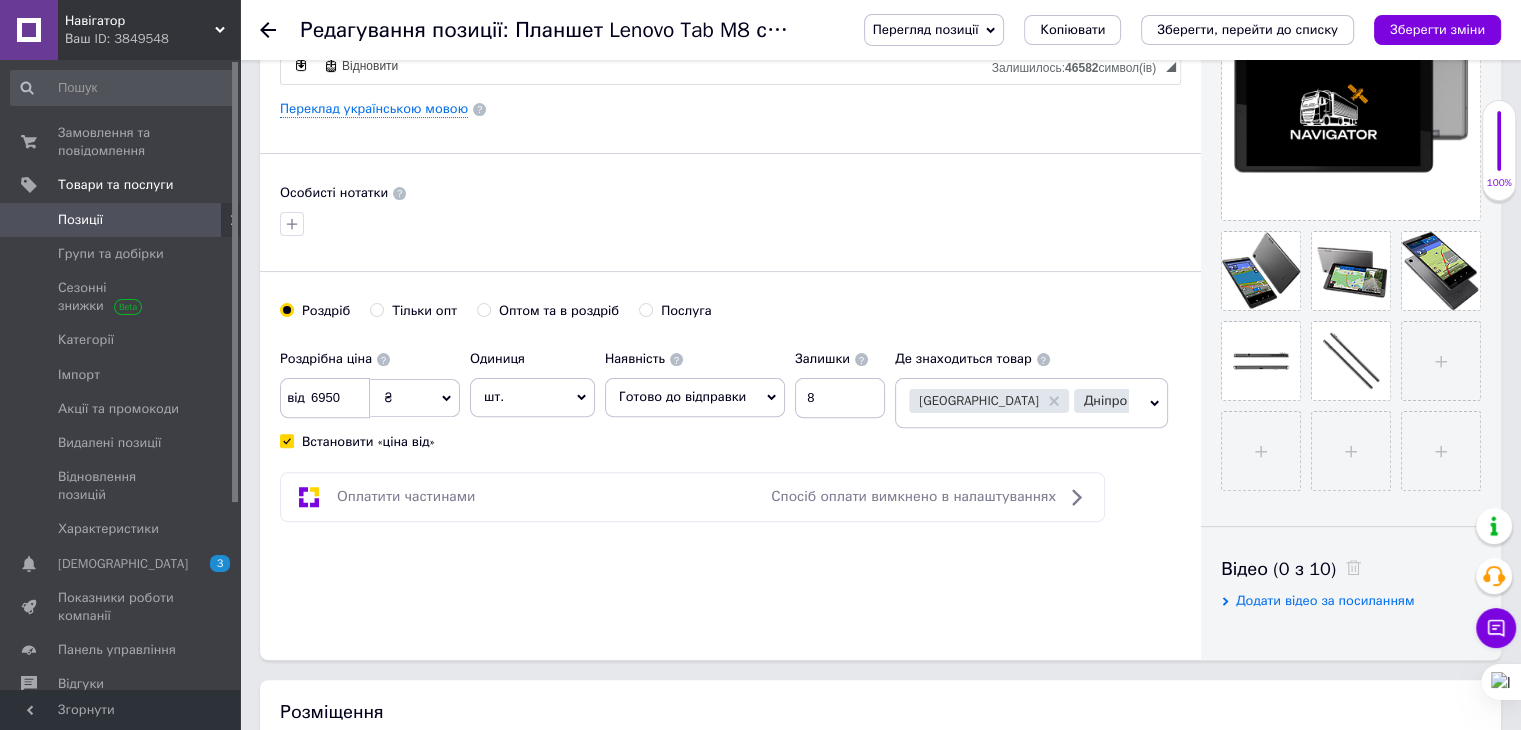 scroll, scrollTop: 535, scrollLeft: 0, axis: vertical 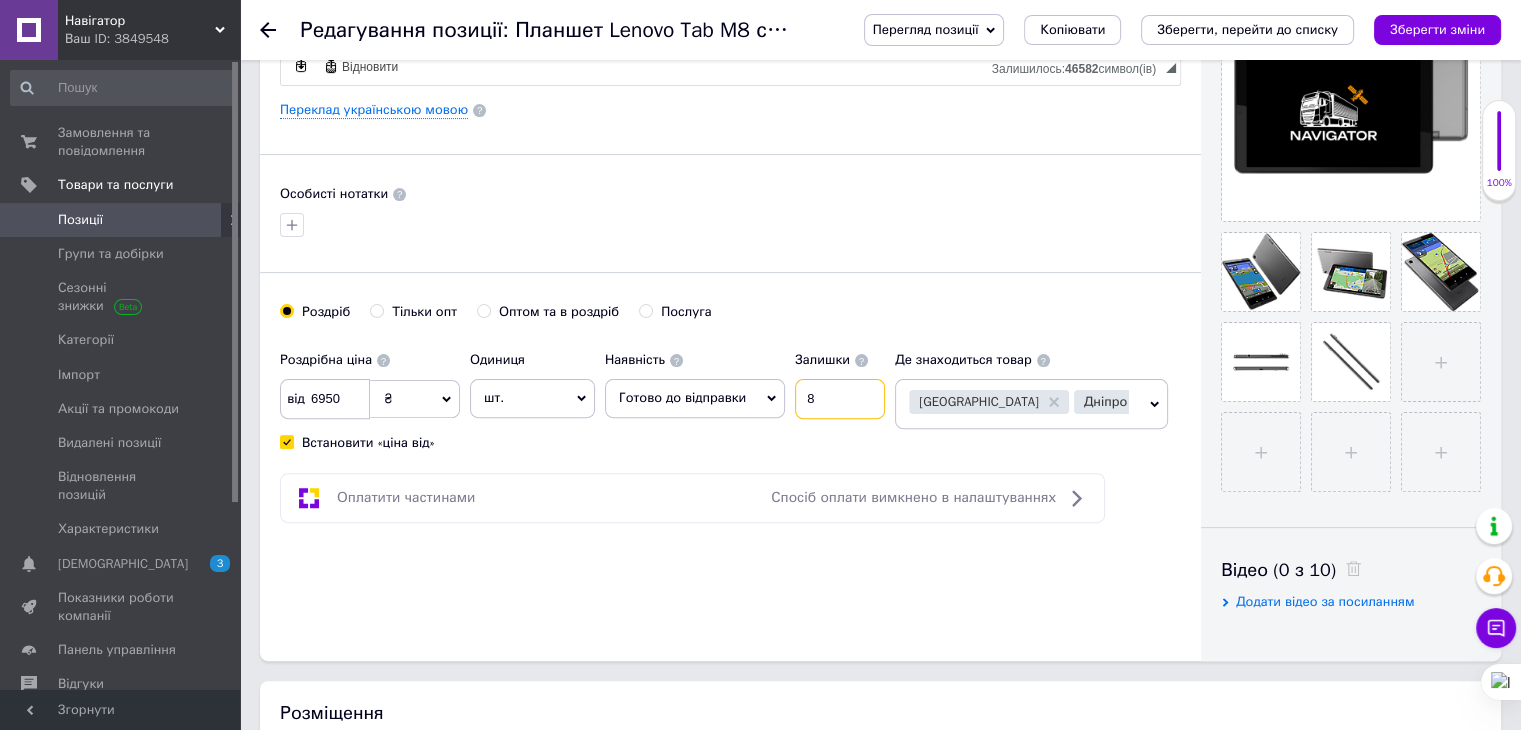 click on "8" at bounding box center [840, 399] 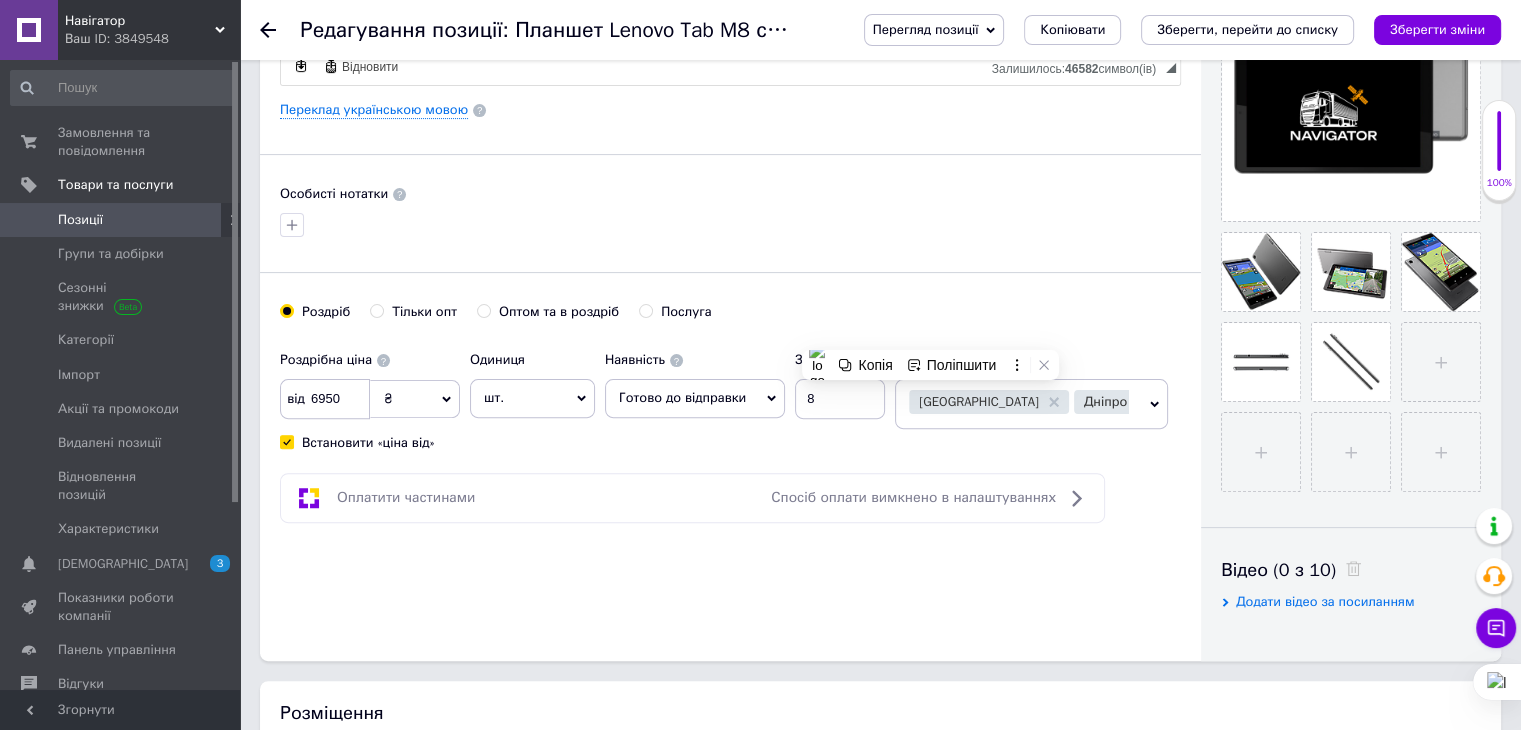 click on "Готово до відправки" at bounding box center [695, 398] 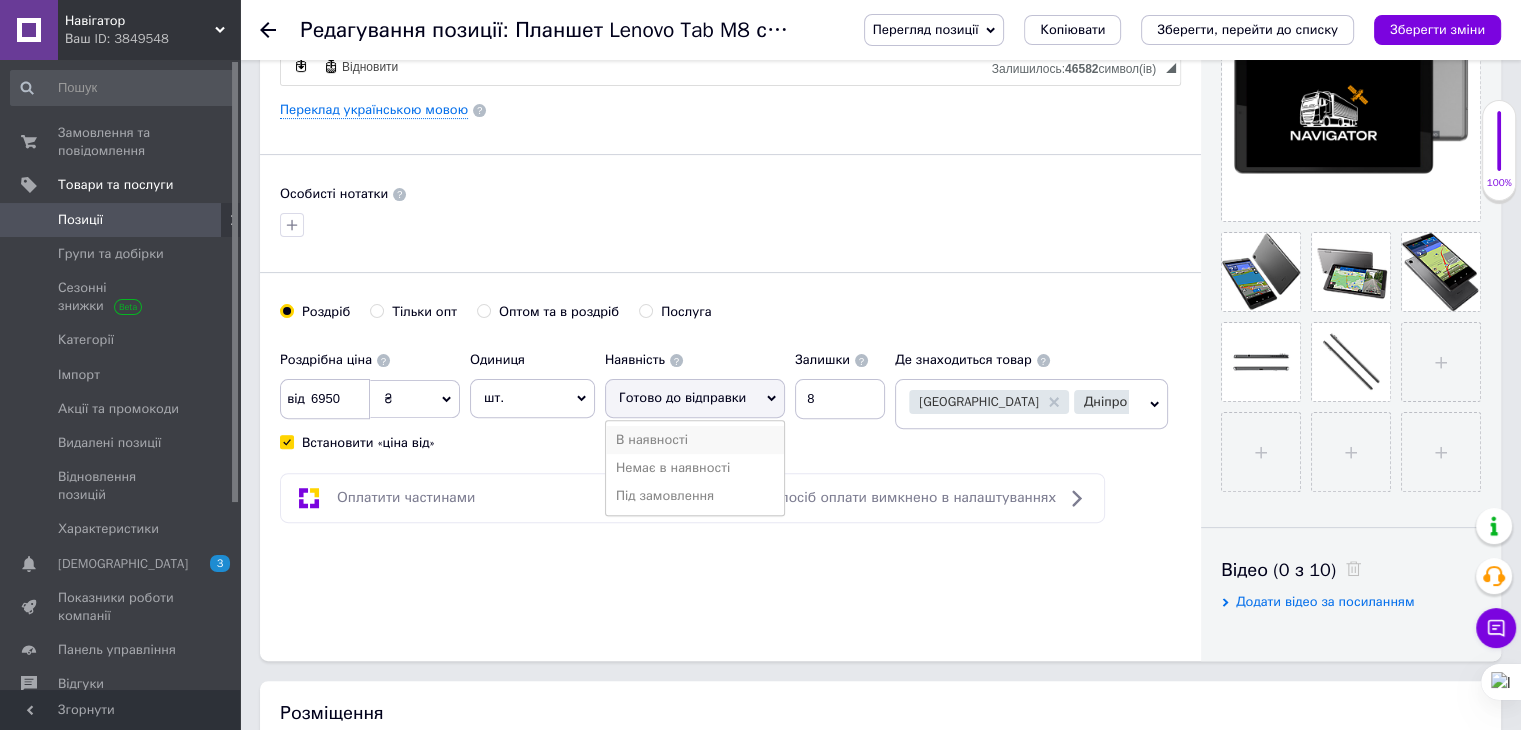 click on "В наявності" at bounding box center (695, 440) 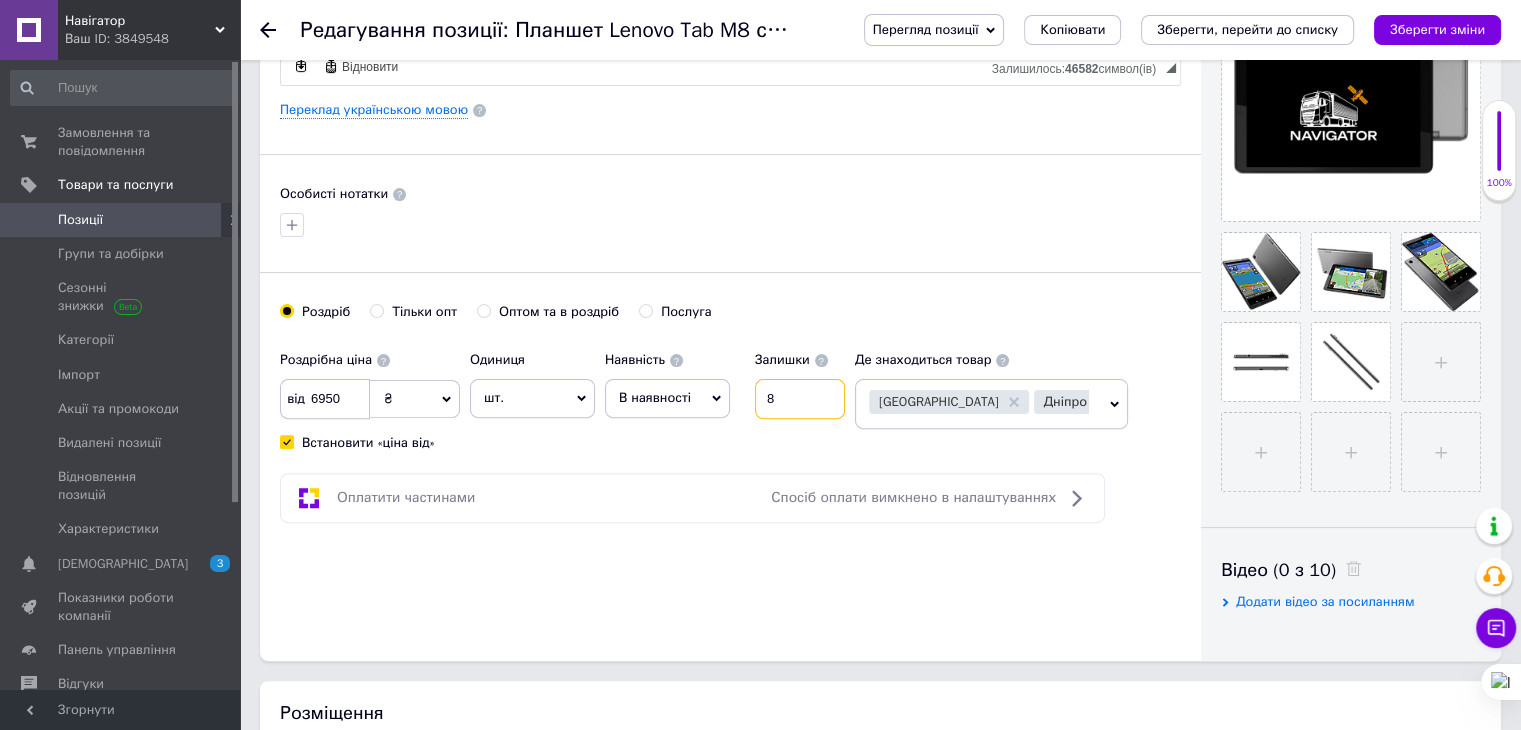 click on "8" at bounding box center [800, 399] 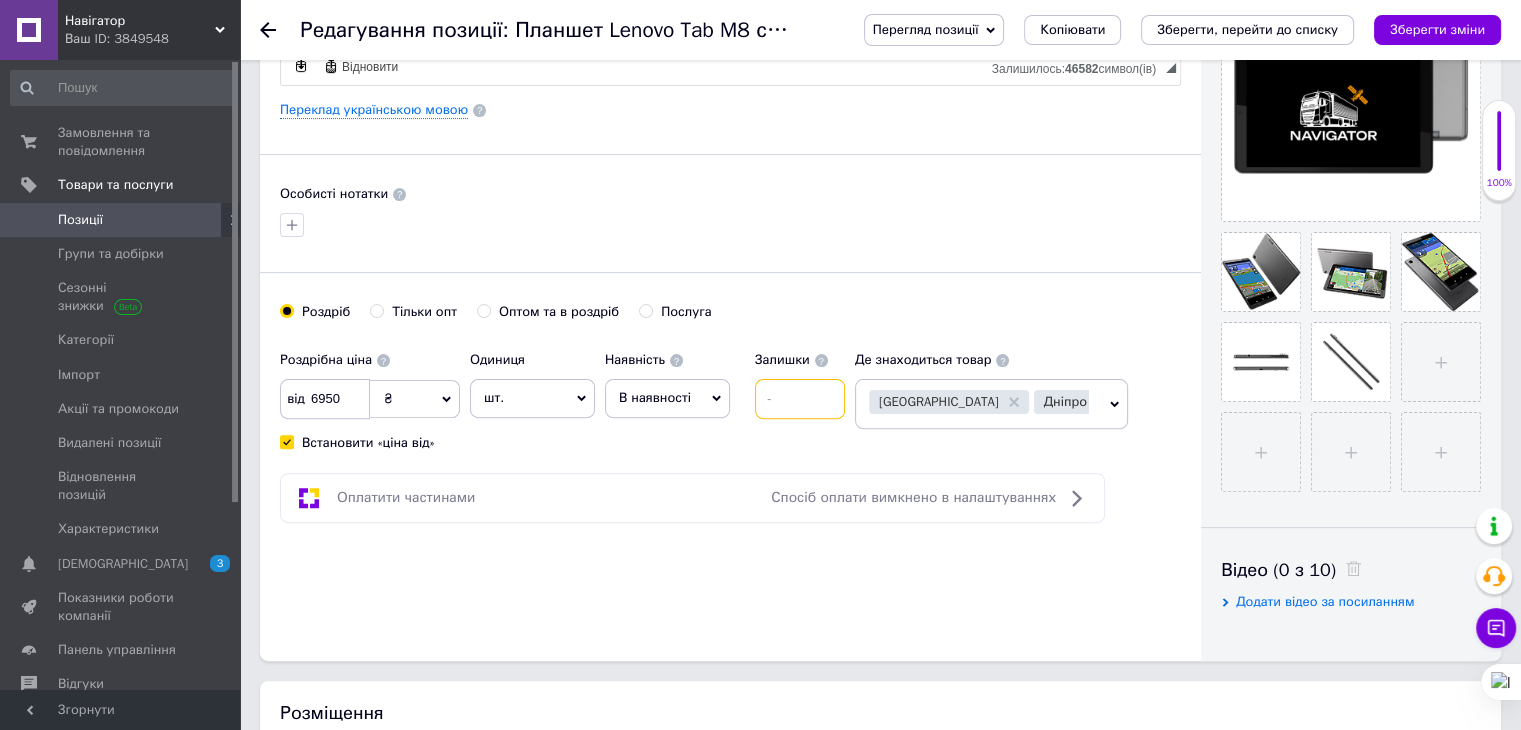 type 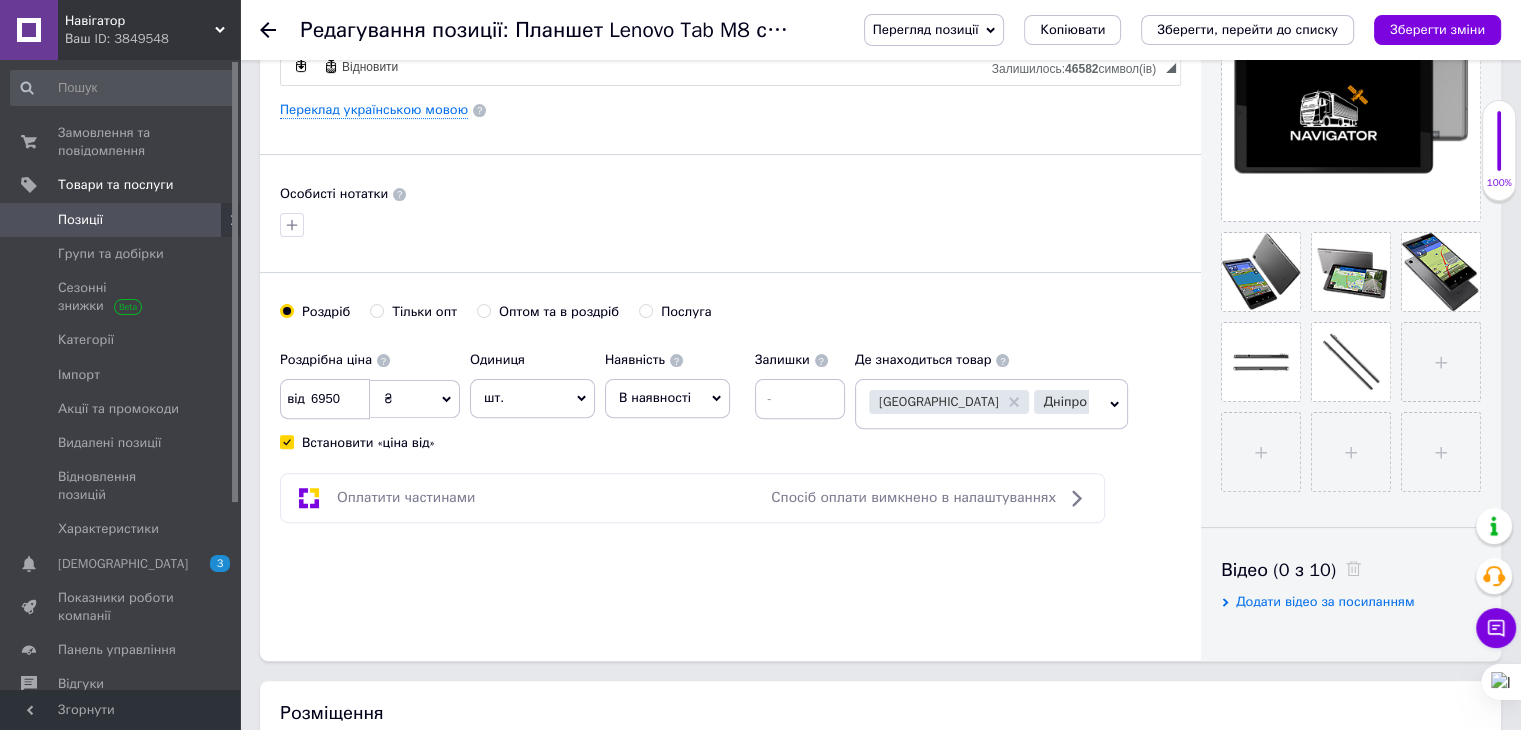 click on "Основна інформація Назва позиції (Російська) ✱ Планшет Lenovo Tab M8 с Грузовыми программами Код/Артикул Опис (Російська) ✱ Покупая у нас, мы дистанционно обслуживаем своих клиентов в любой точке мира!
В продаже появились планшеты всем известной марки Lenovo линейки tab M8, проверенные в пути!
В наличии как со слотом под сим-карту так и без
В Планшетах будет установлен весь комплекс программ, необходимых водителю для работы на грузовом транспорте, а именно:
На данном Планшете установлены следующие программы:
Базовая  Комплектация Планшета:
1.
2.  [PERSON_NAME] (My way)" at bounding box center (730, 103) 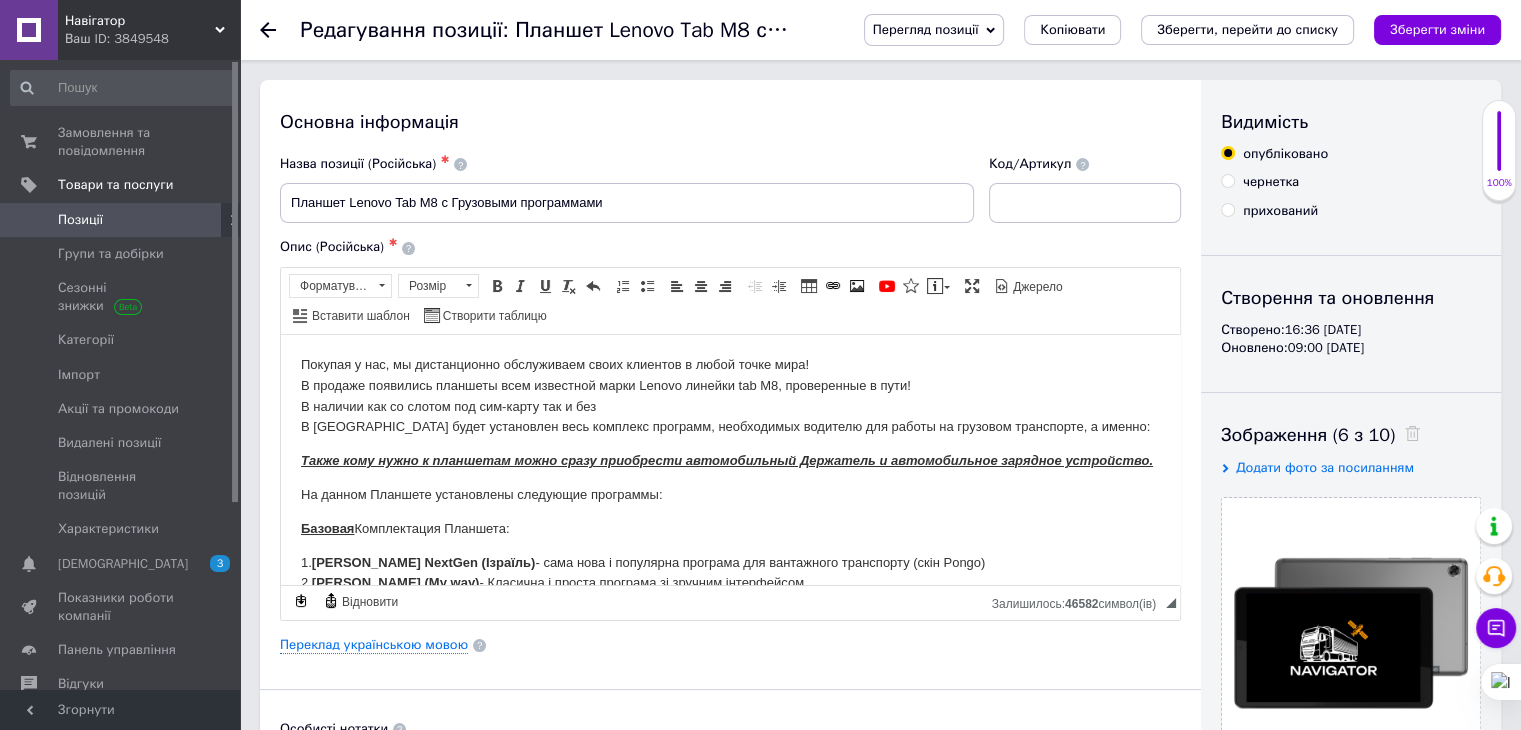 scroll, scrollTop: 2, scrollLeft: 0, axis: vertical 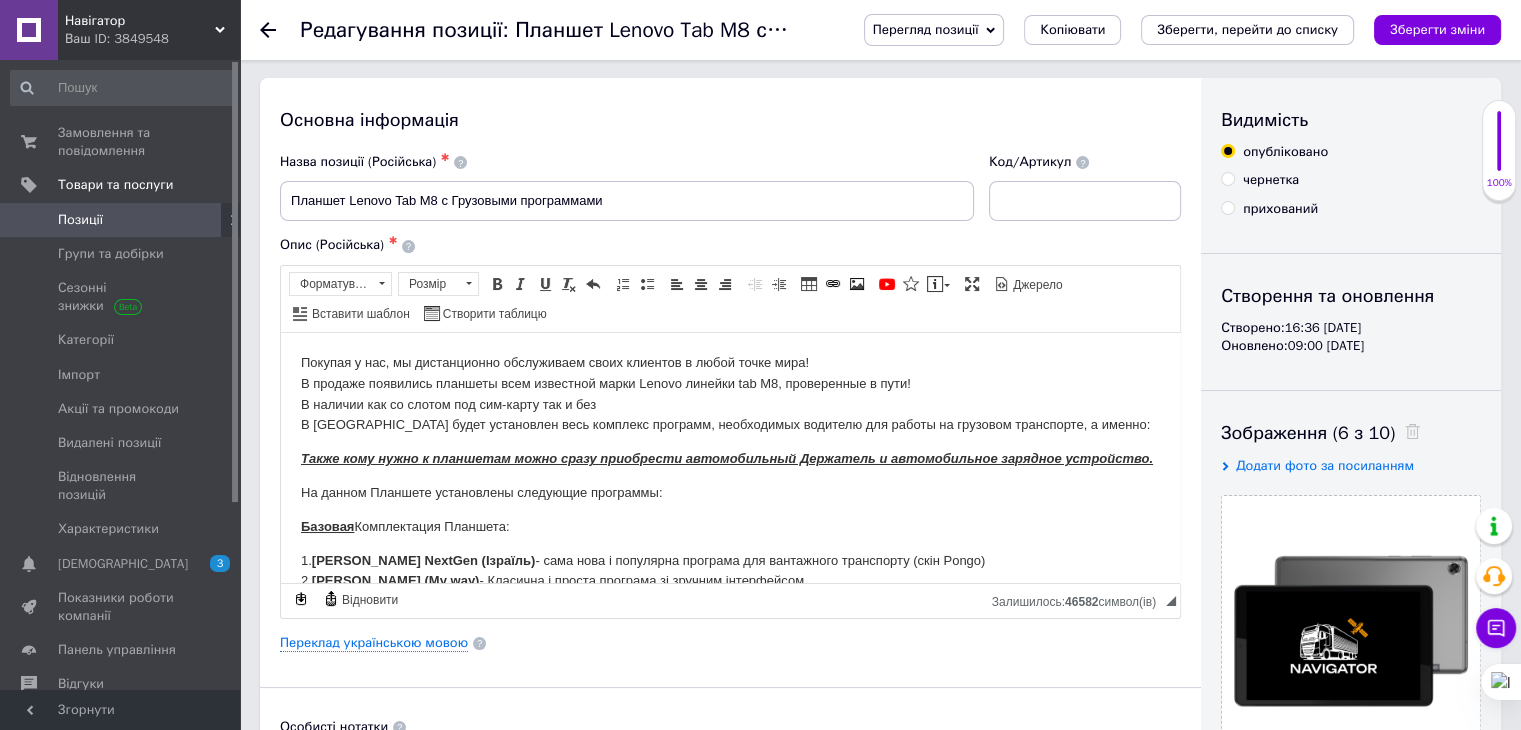 drag, startPoint x: 1696, startPoint y: 362, endPoint x: 1155, endPoint y: 388, distance: 541.6244 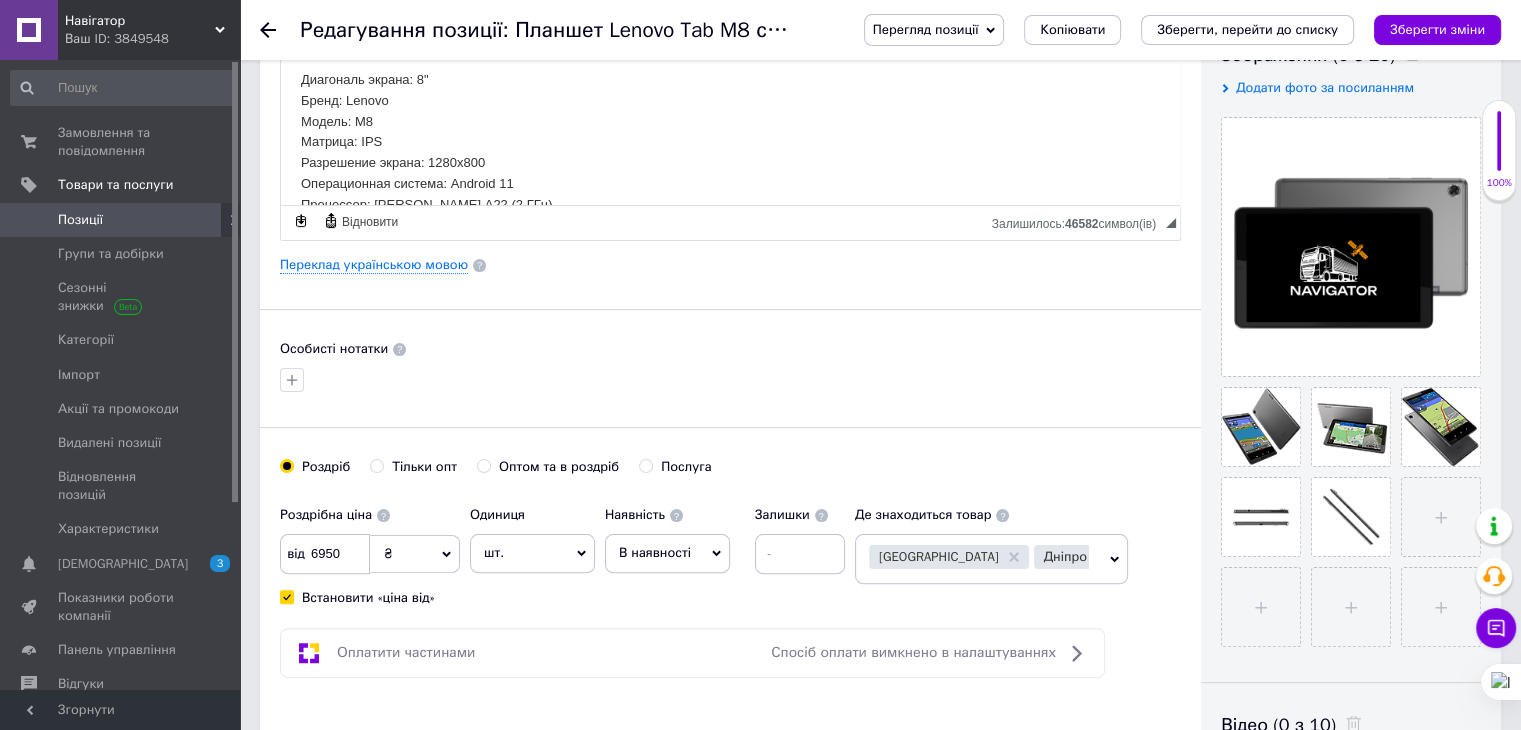 scroll, scrollTop: 380, scrollLeft: 0, axis: vertical 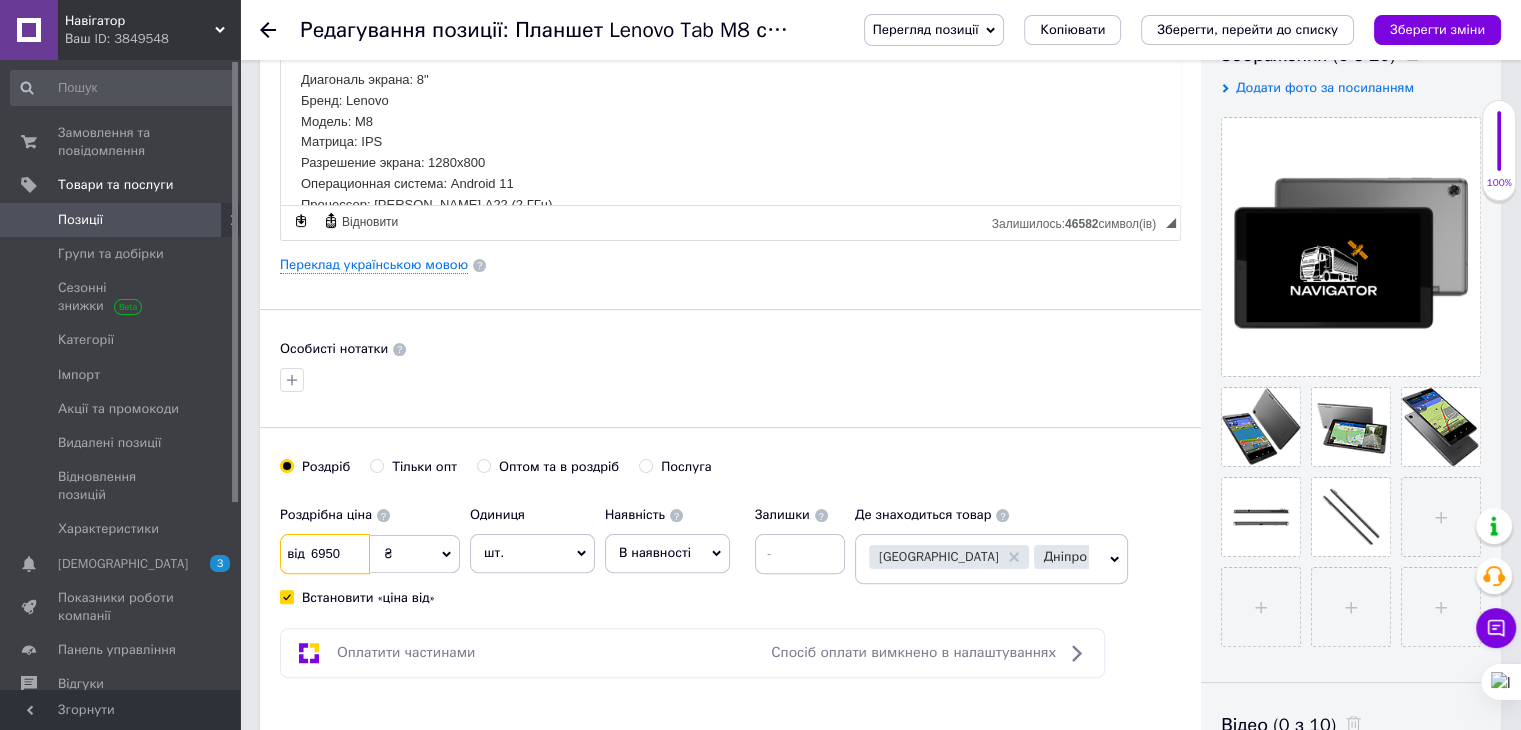 click on "6950" at bounding box center (325, 554) 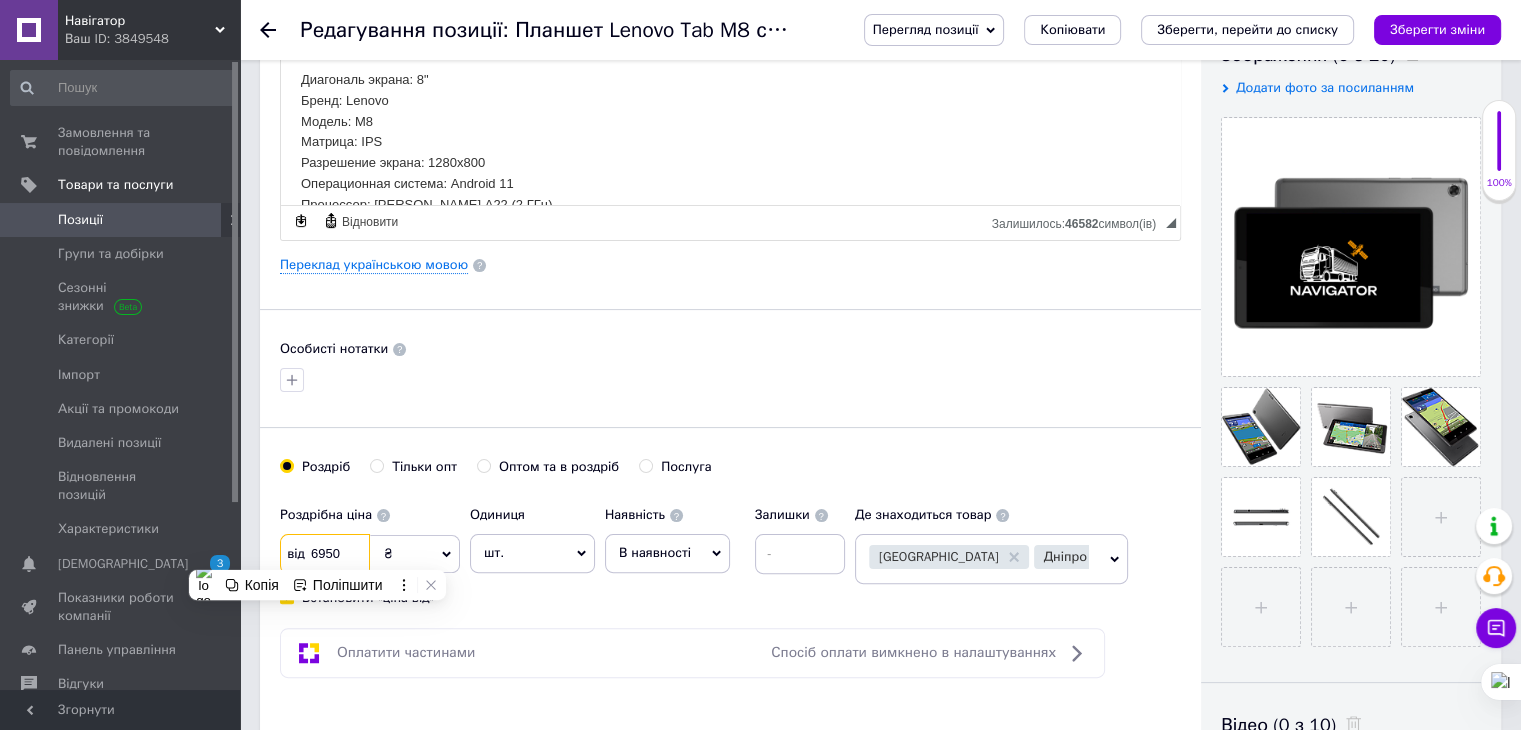 click on "6950" at bounding box center (325, 554) 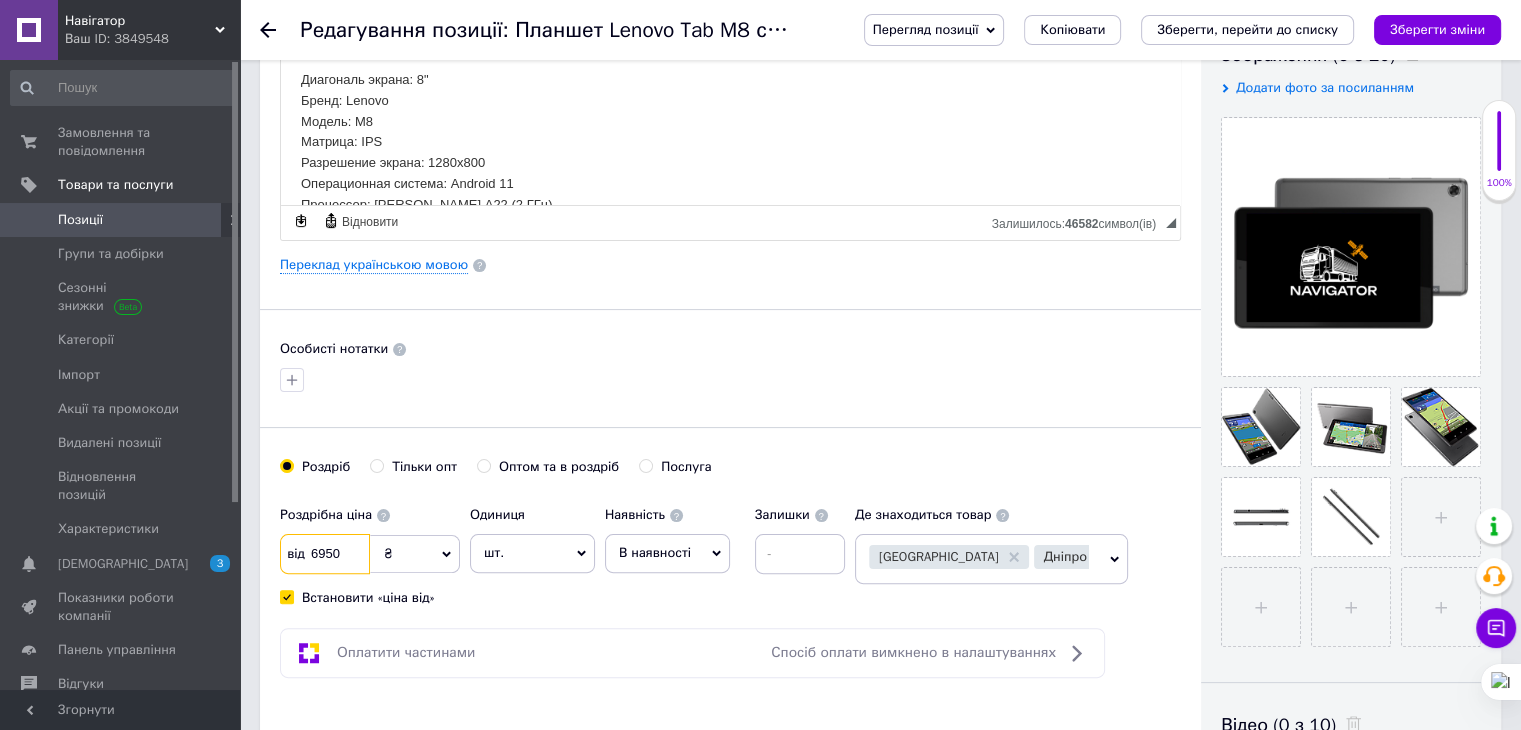 drag, startPoint x: 347, startPoint y: 547, endPoint x: 319, endPoint y: 549, distance: 28.071337 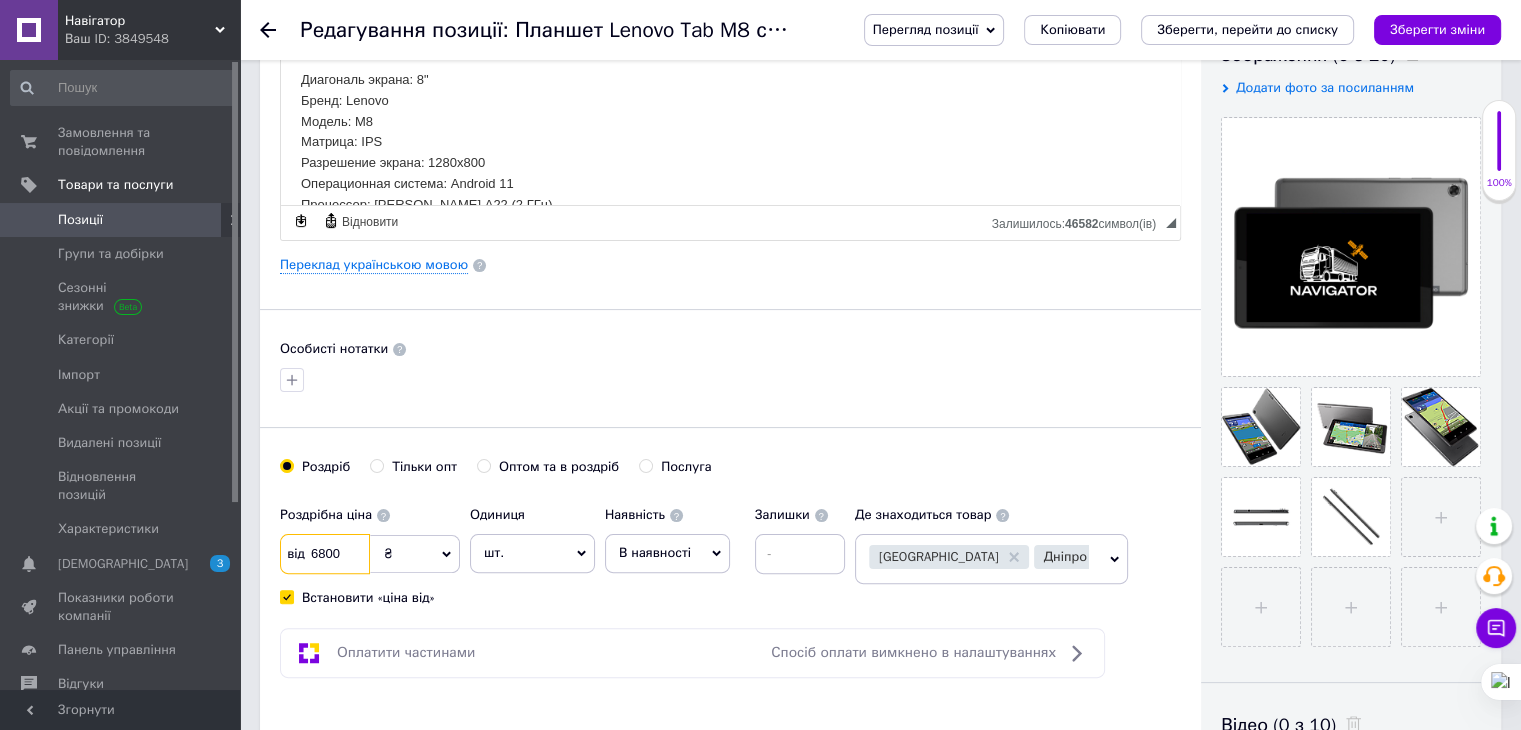 type on "6800" 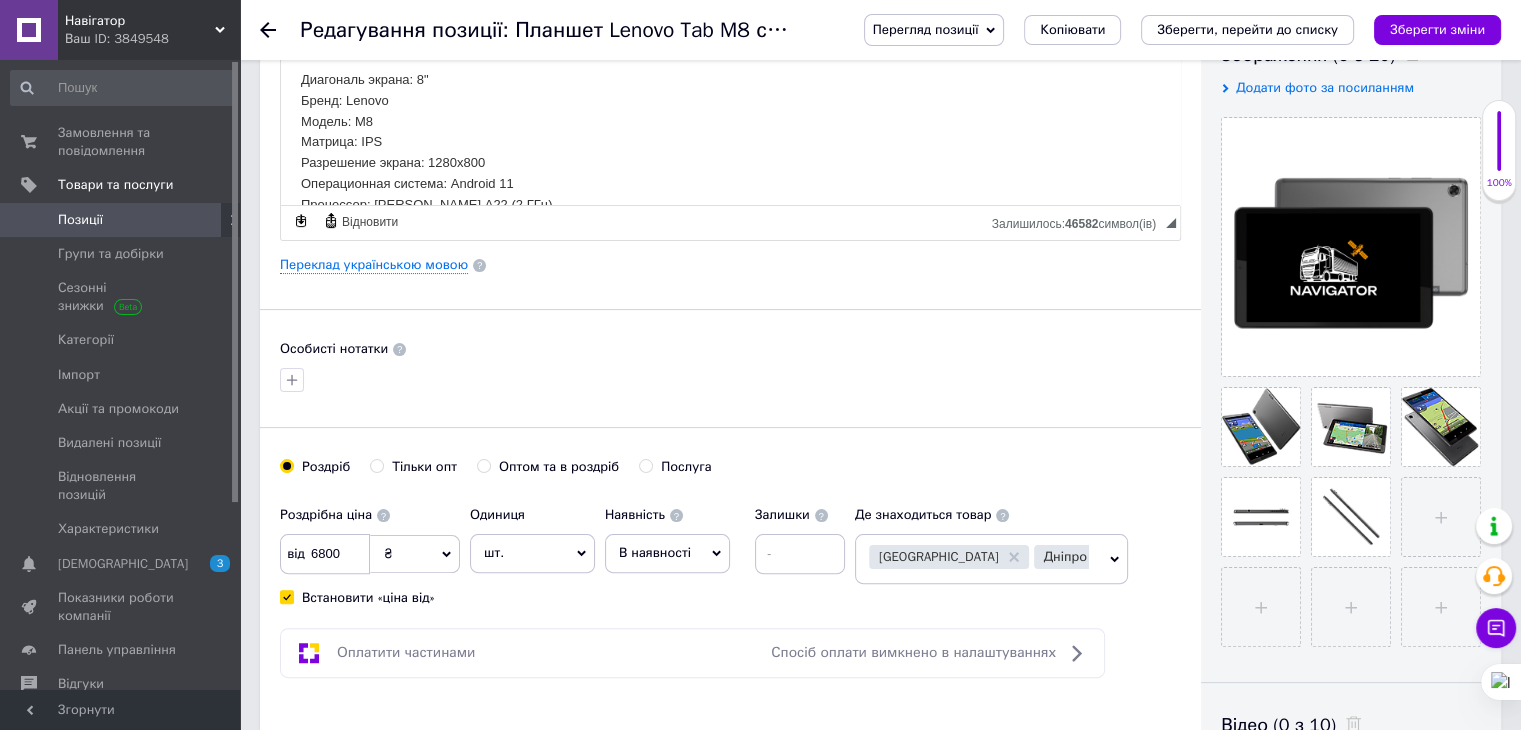 click on "Роздрібна ціна від 6800 ₴ $ EUR CHF GBP ¥ PLN ₸ MDL HUF KGS CNY TRY KRW lei Встановити «ціна від»" at bounding box center [370, 551] 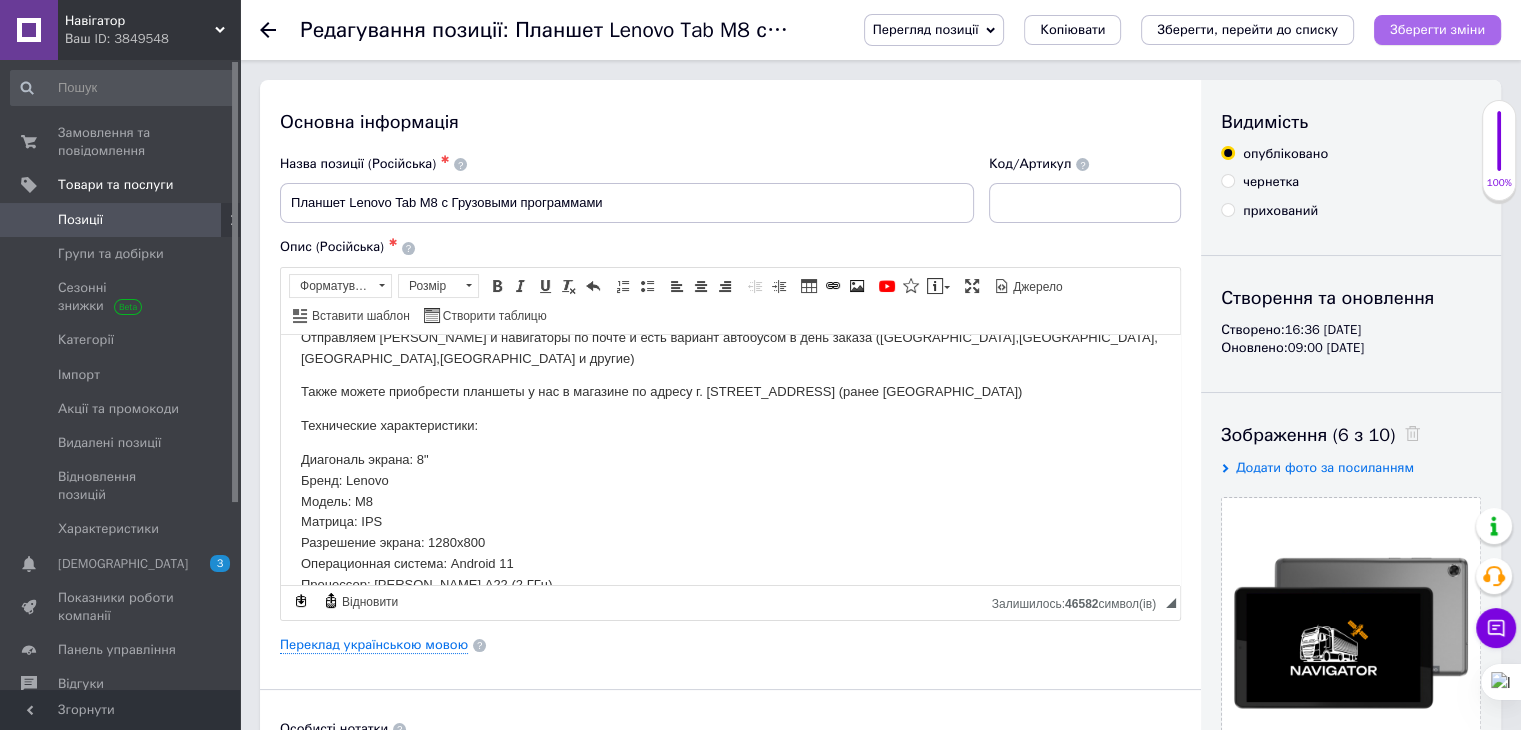 click on "Зберегти зміни" at bounding box center (1437, 29) 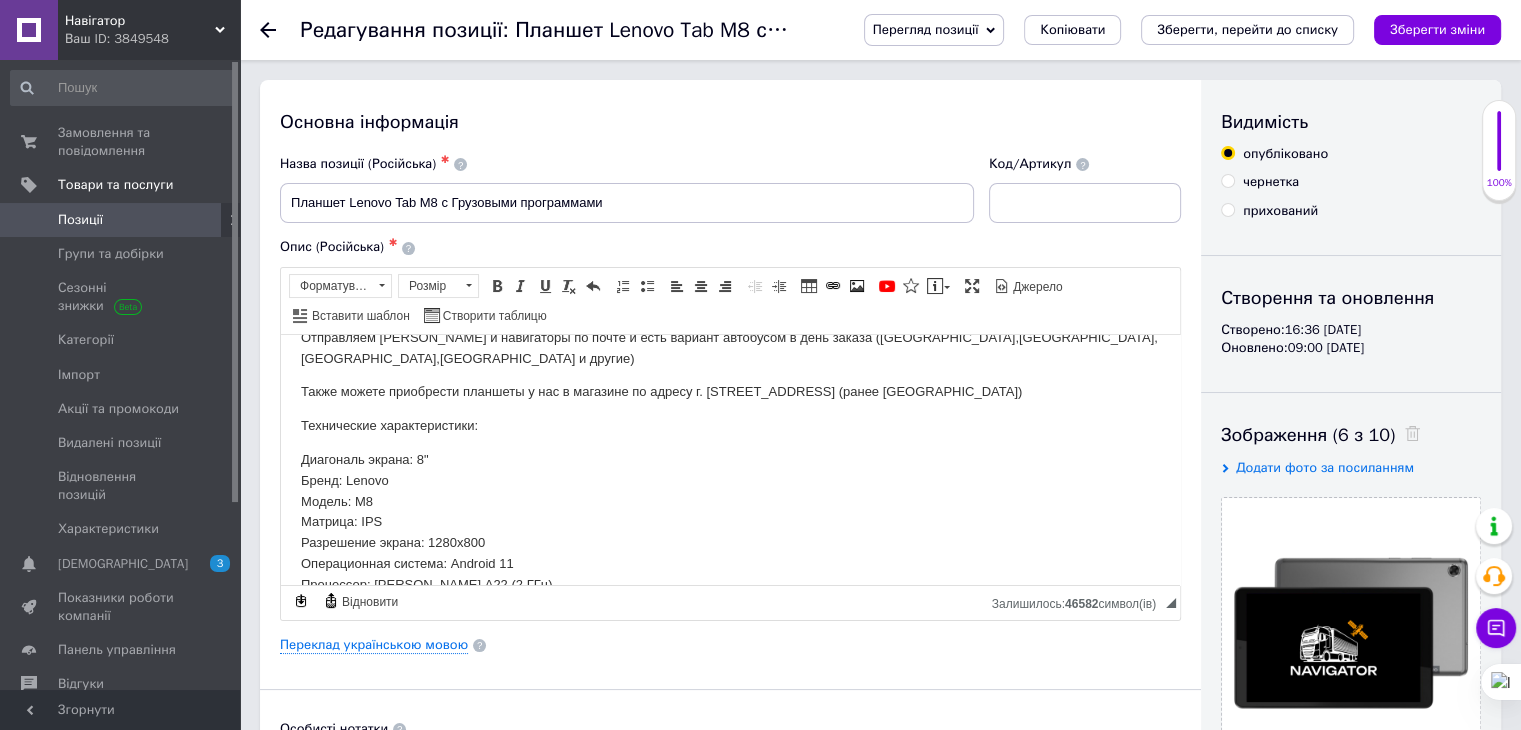 click on "Навігатор" at bounding box center (140, 21) 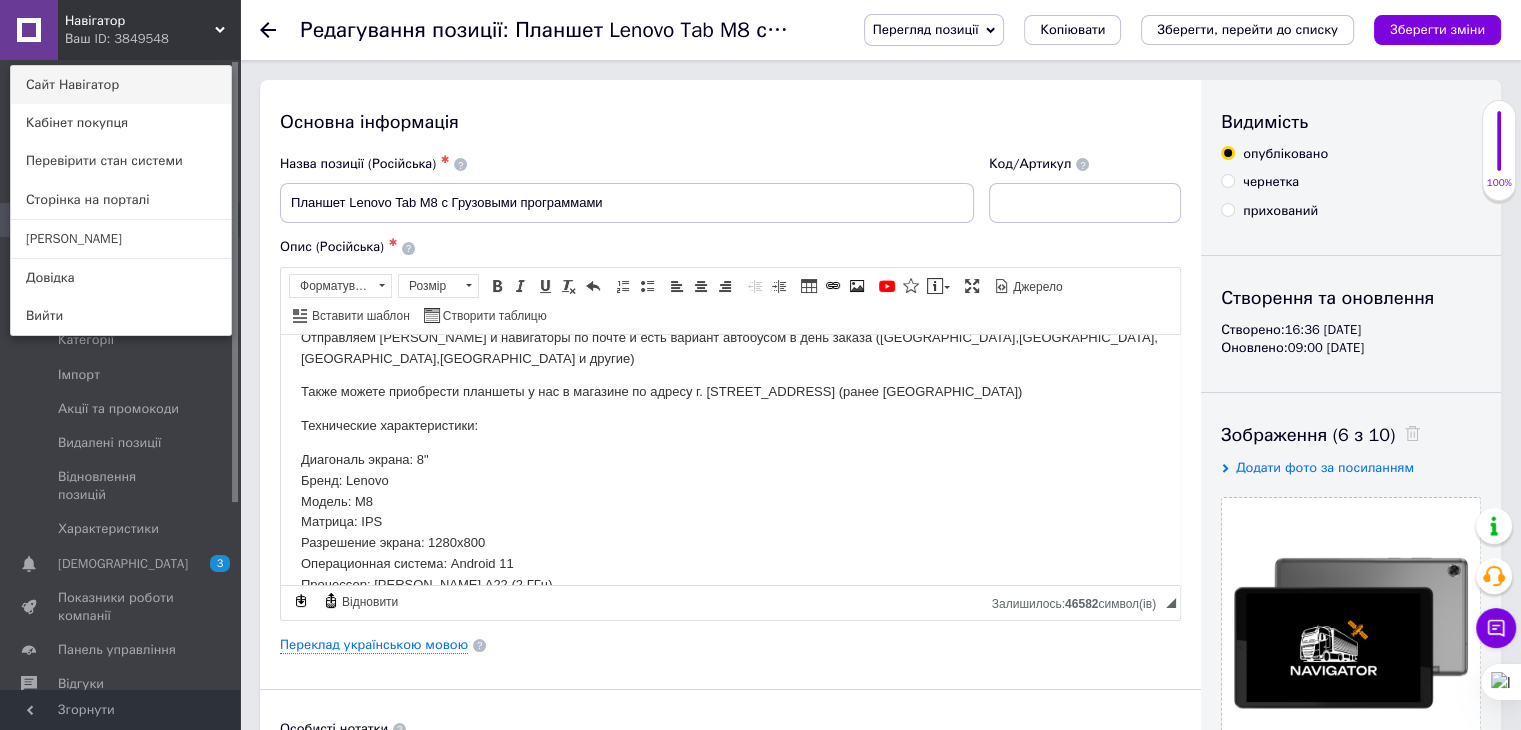 click on "Сайт Навігатор" at bounding box center [121, 85] 